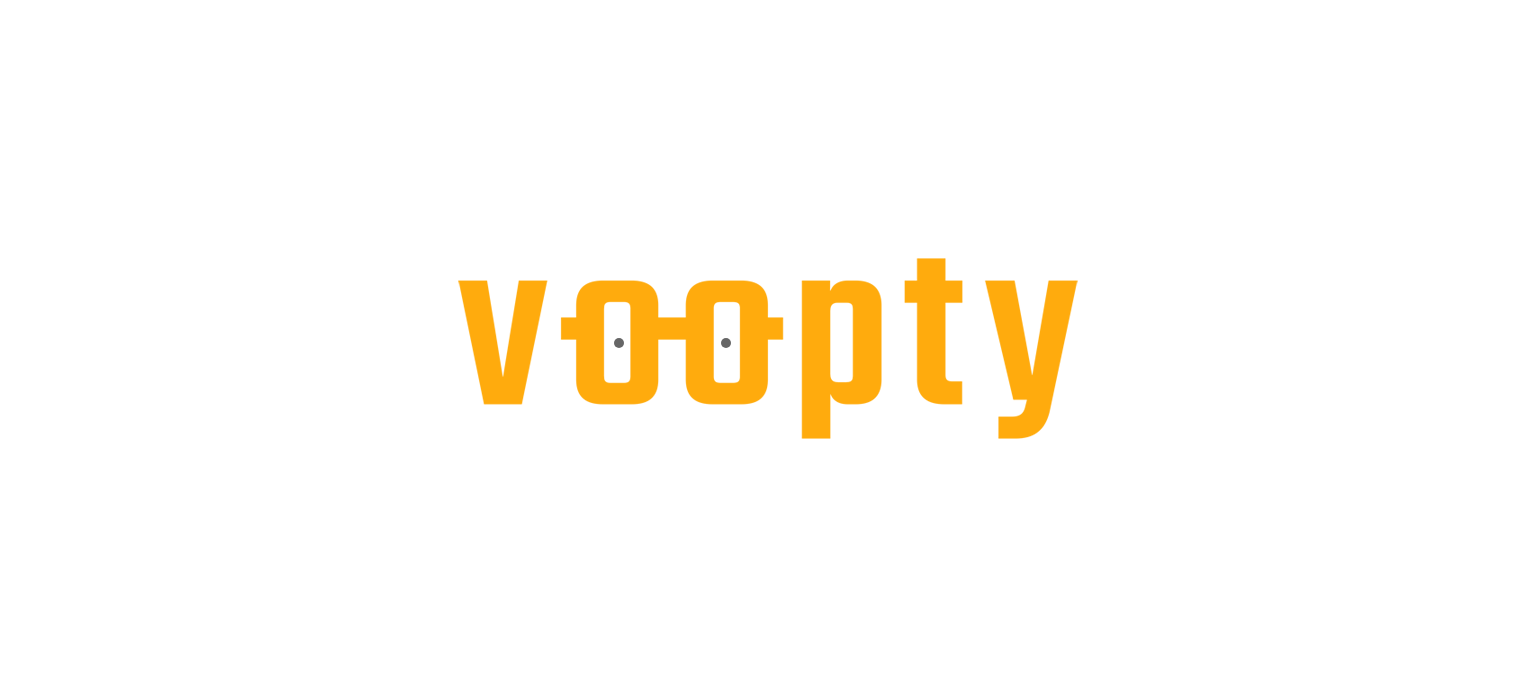 scroll, scrollTop: 0, scrollLeft: 0, axis: both 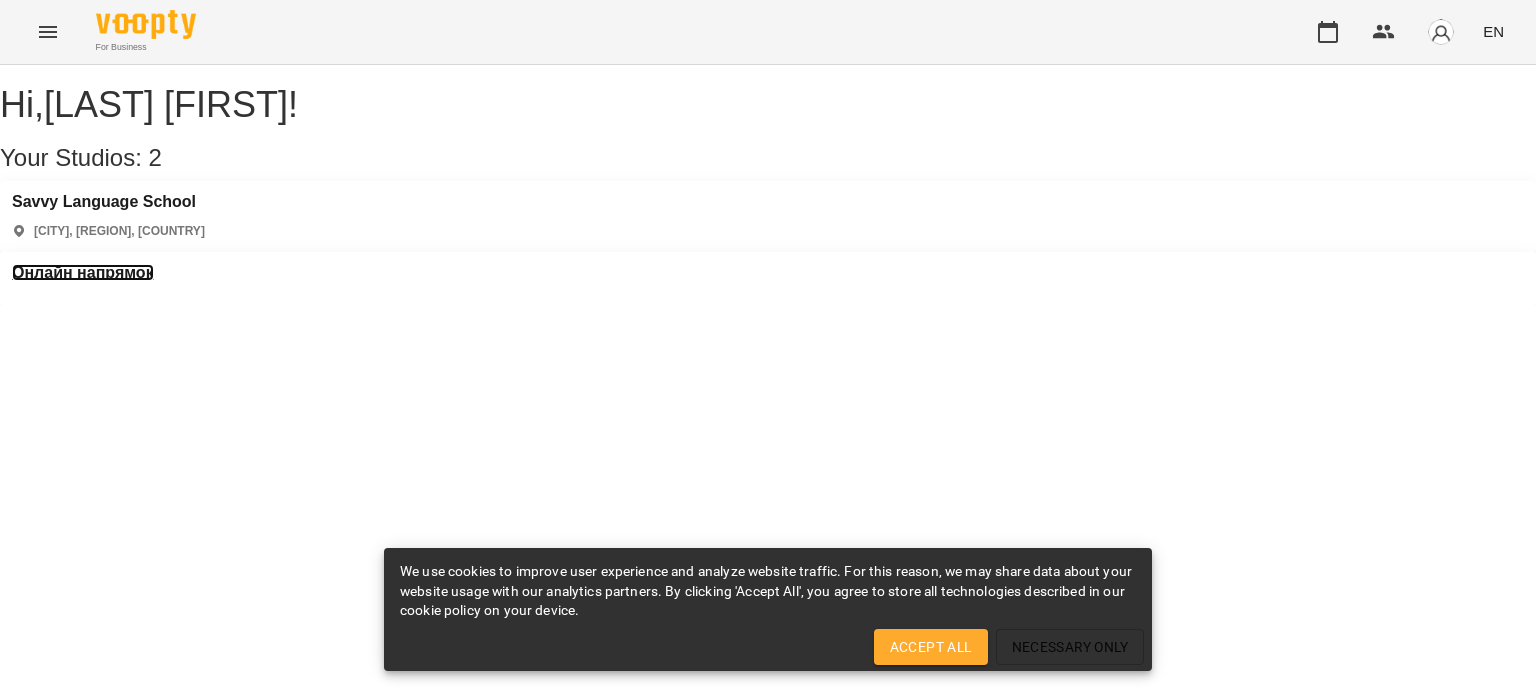 click on "Онлайн напрямок" at bounding box center (83, 273) 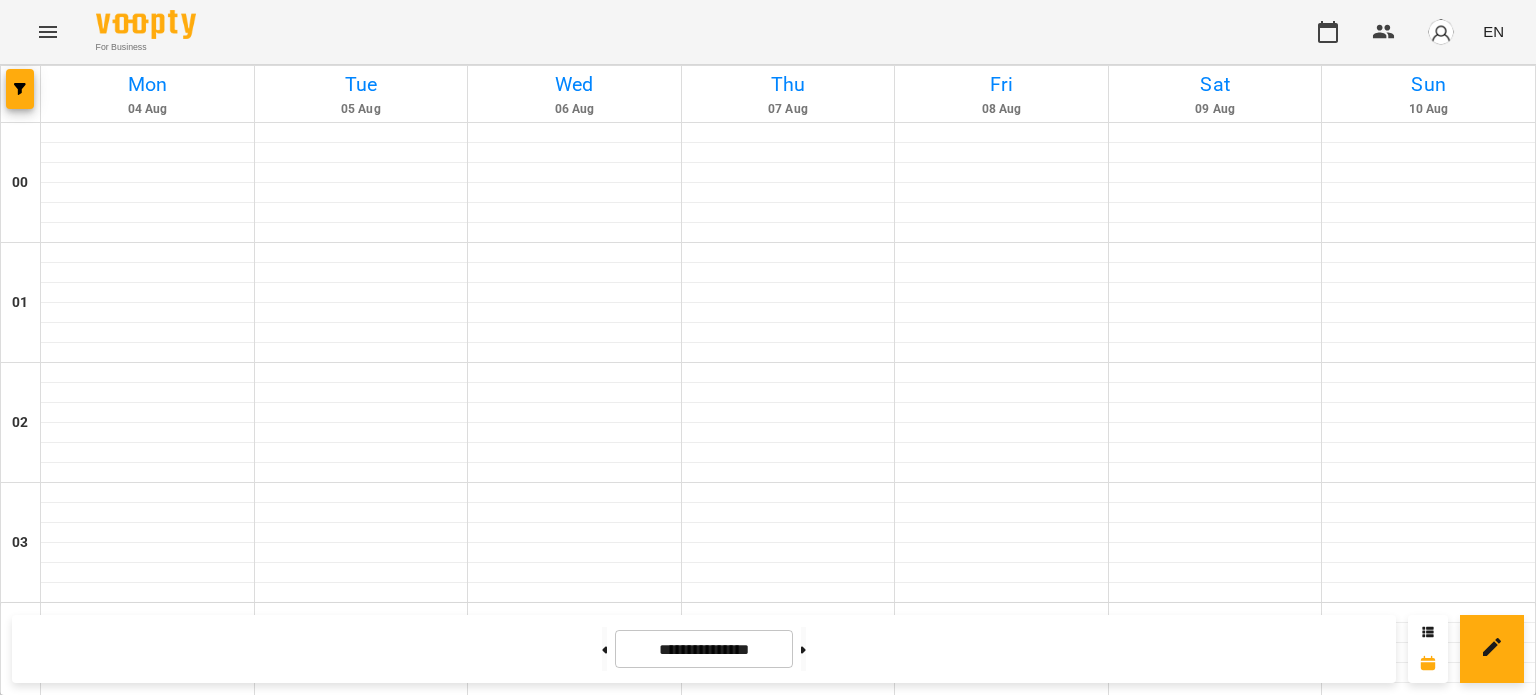 scroll, scrollTop: 900, scrollLeft: 0, axis: vertical 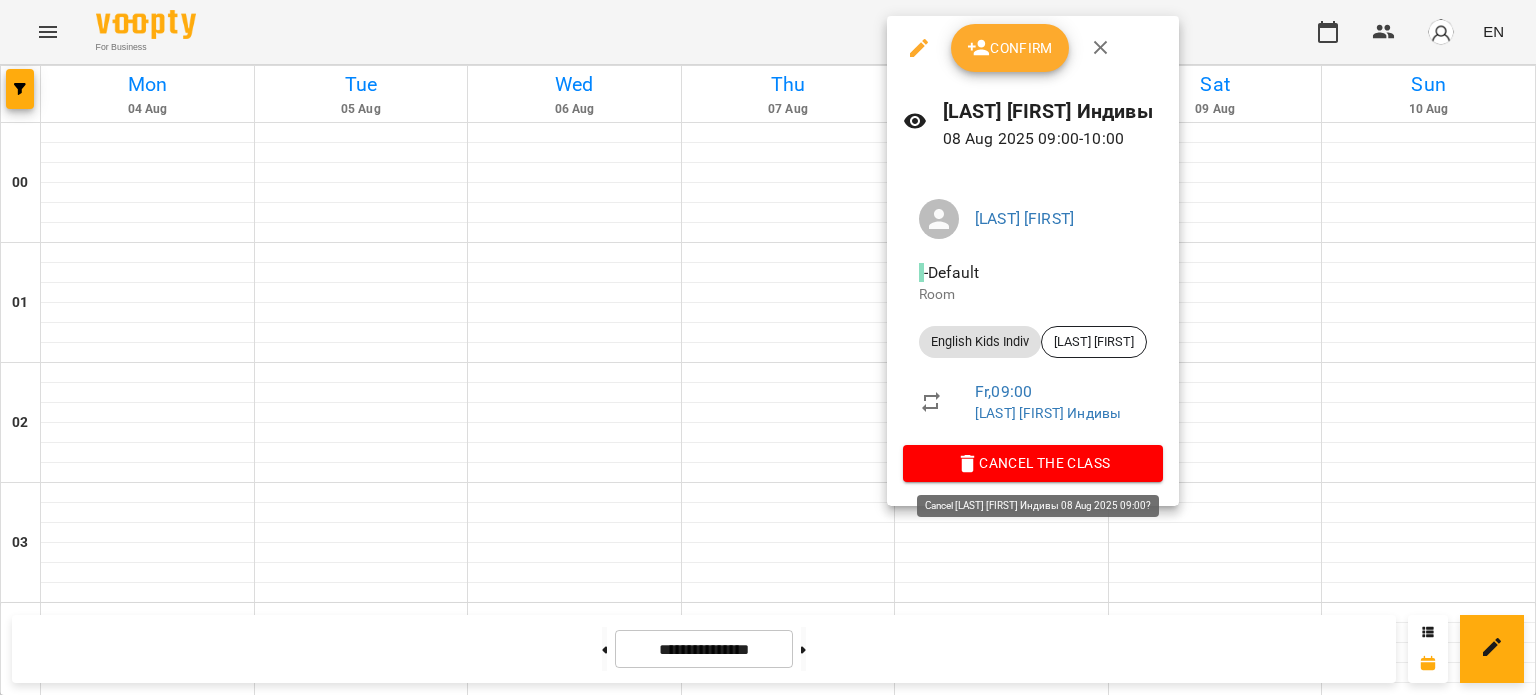 click on "Cancel the class" at bounding box center (1033, 463) 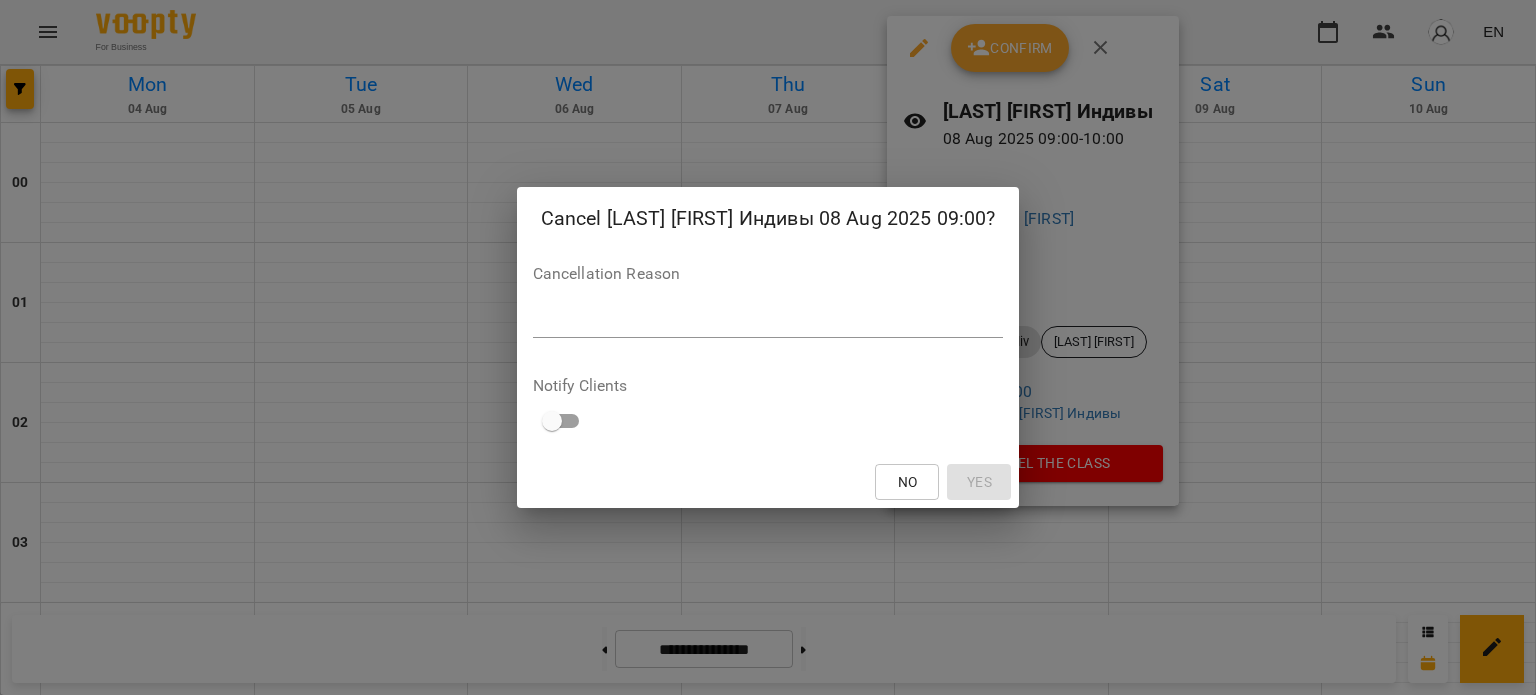 click on "*" at bounding box center (768, 322) 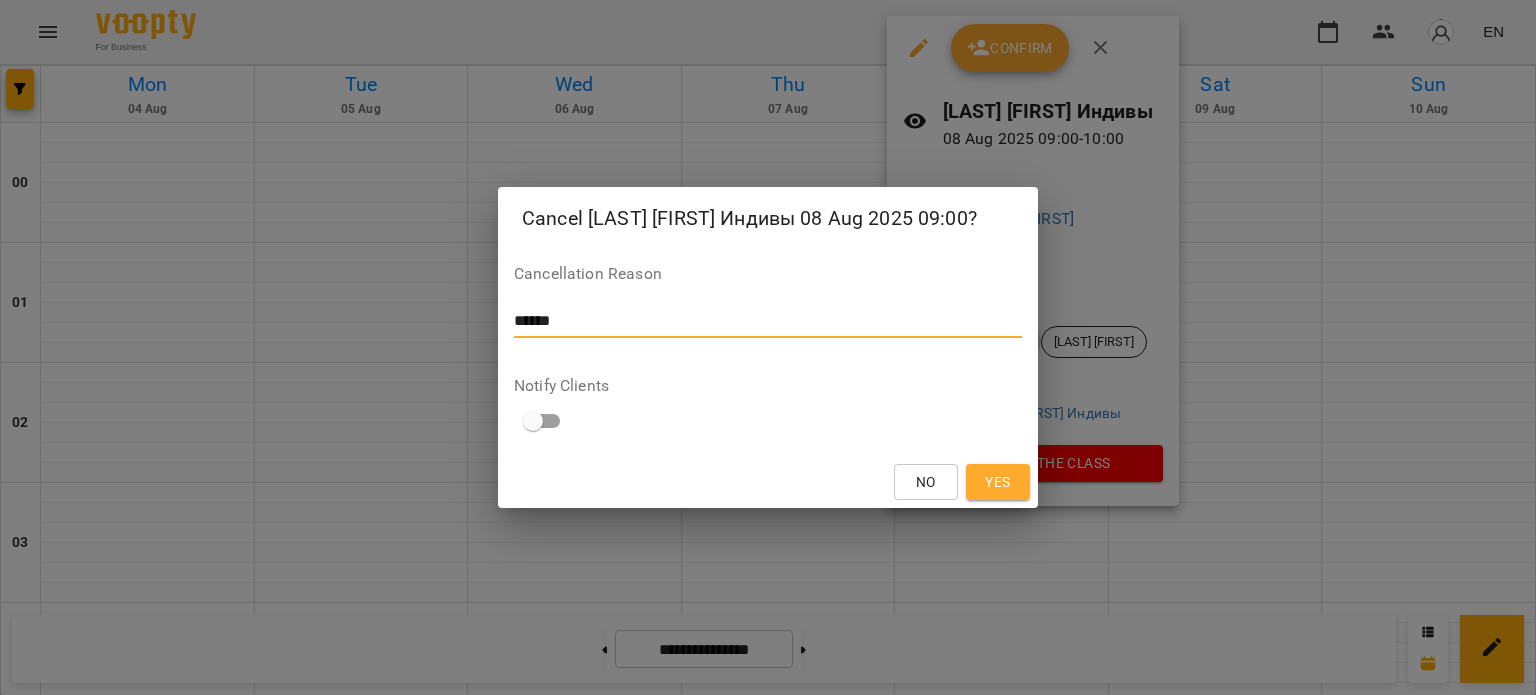 type on "******" 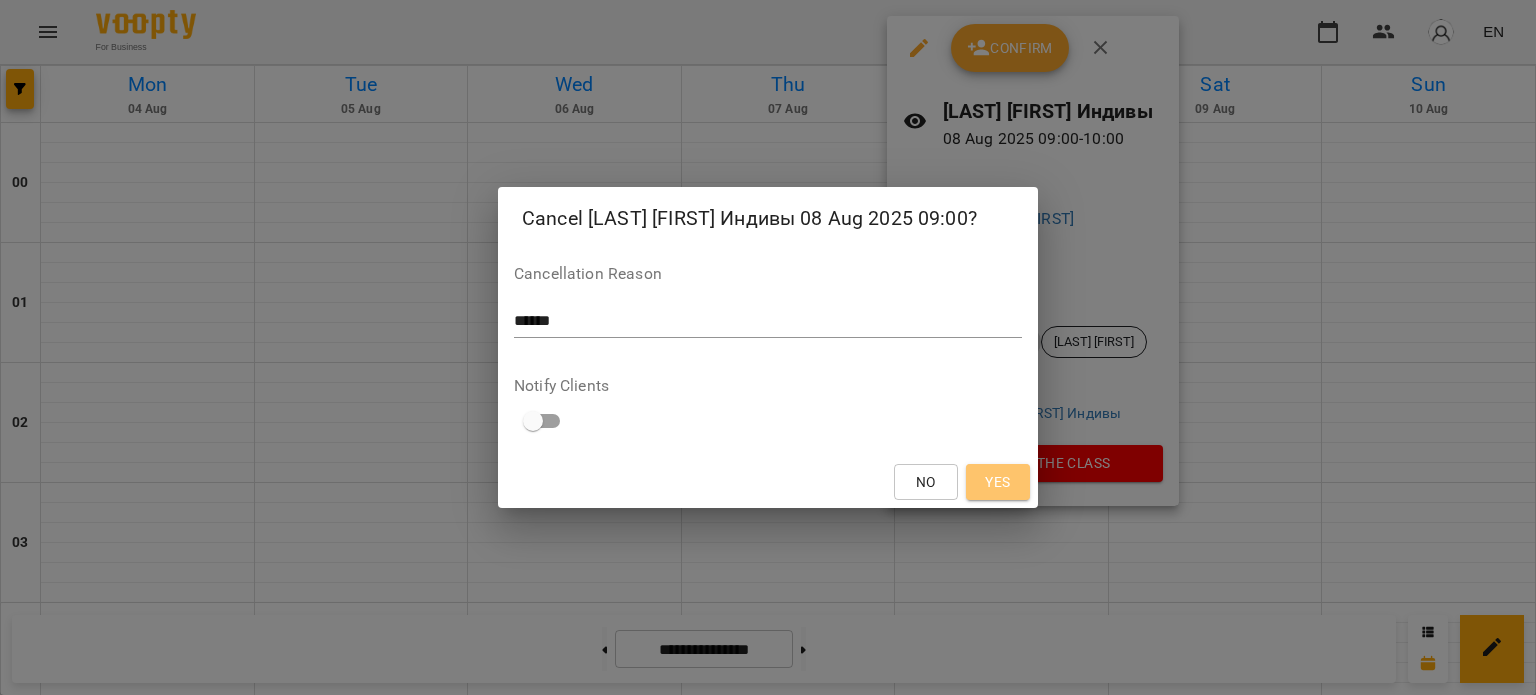 click on "Yes" at bounding box center (998, 482) 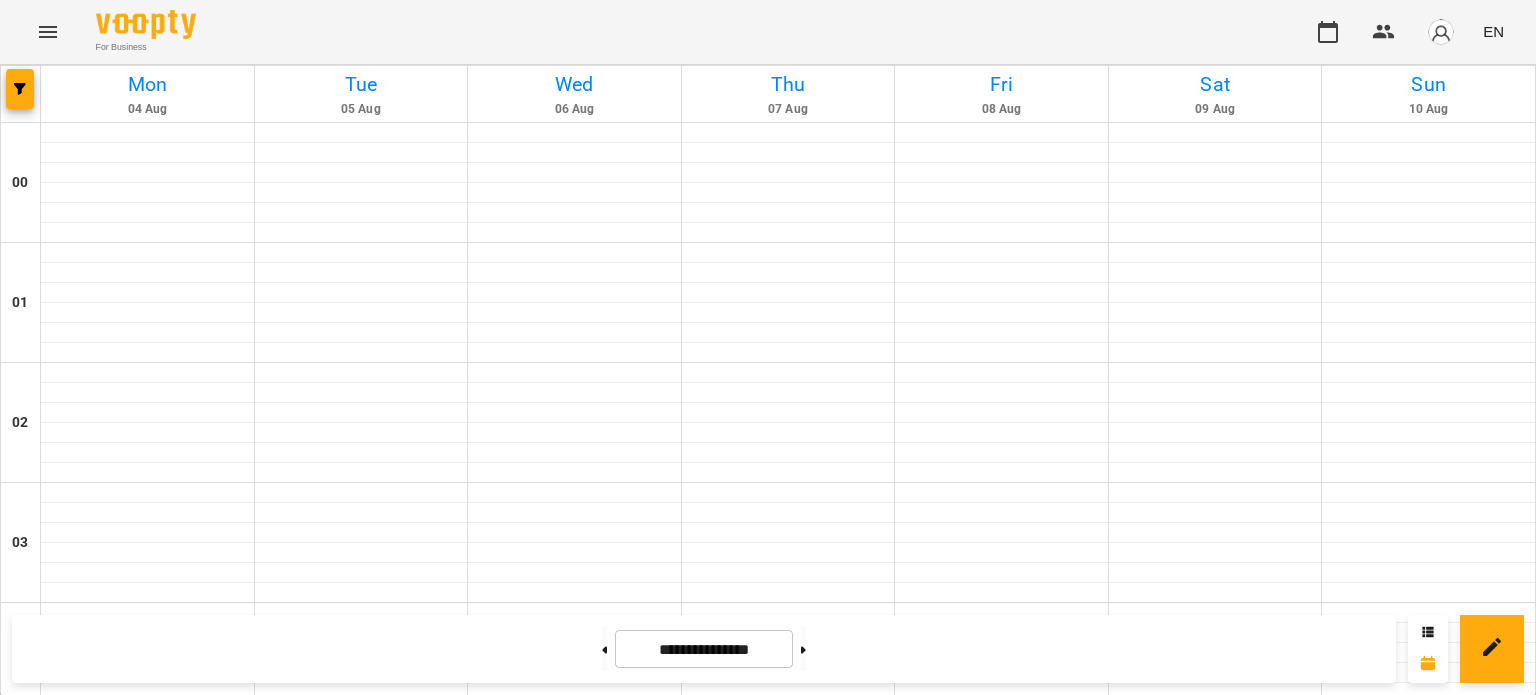 click on "English Adults Indiv - [LAST] [FIRST]" at bounding box center (1001, 1397) 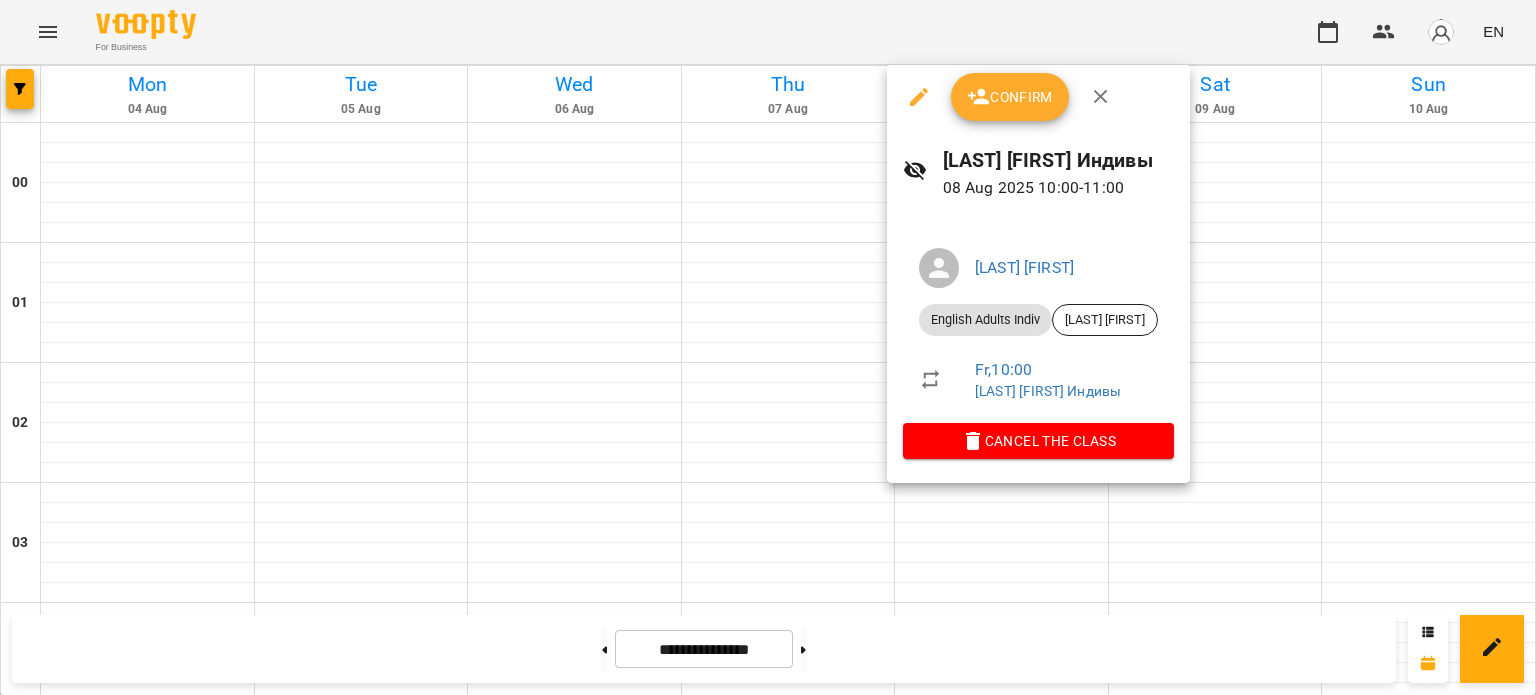 click on "Confirm" at bounding box center [1010, 97] 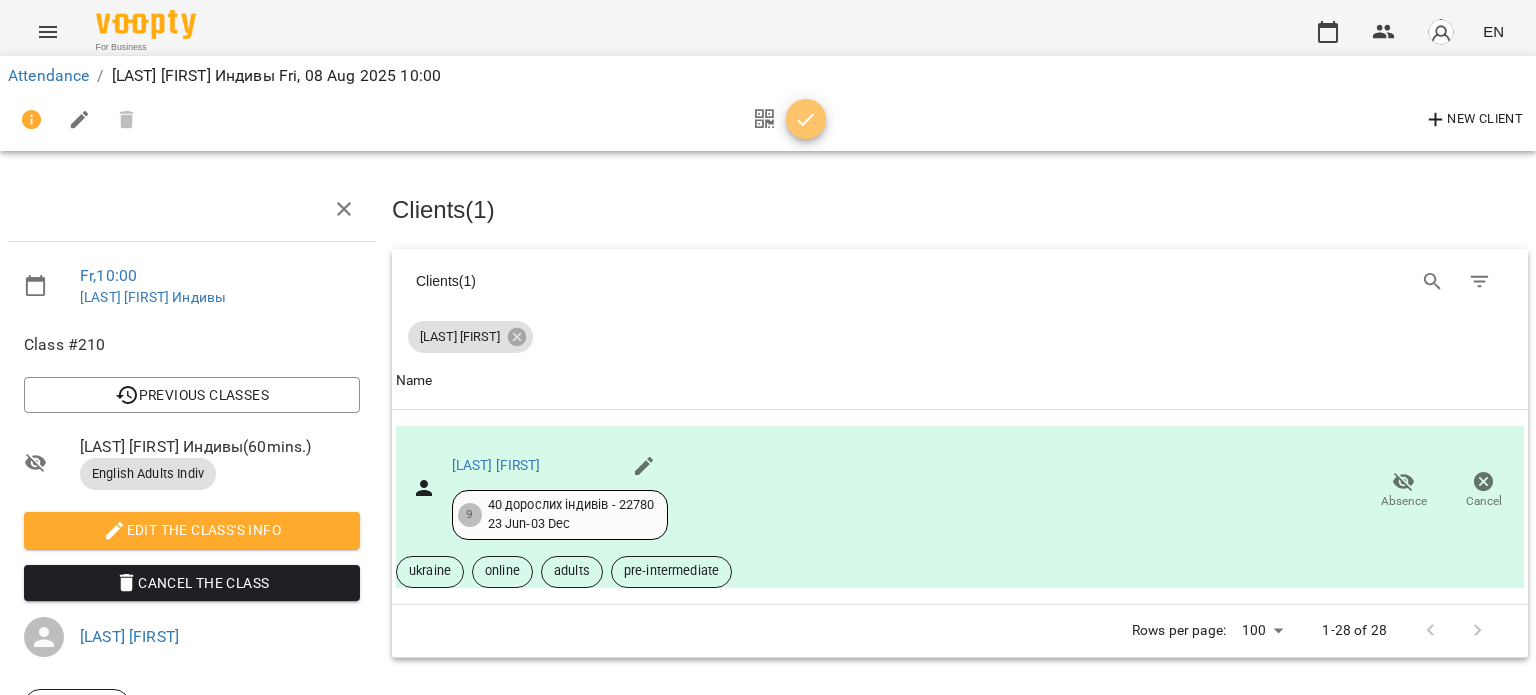 click 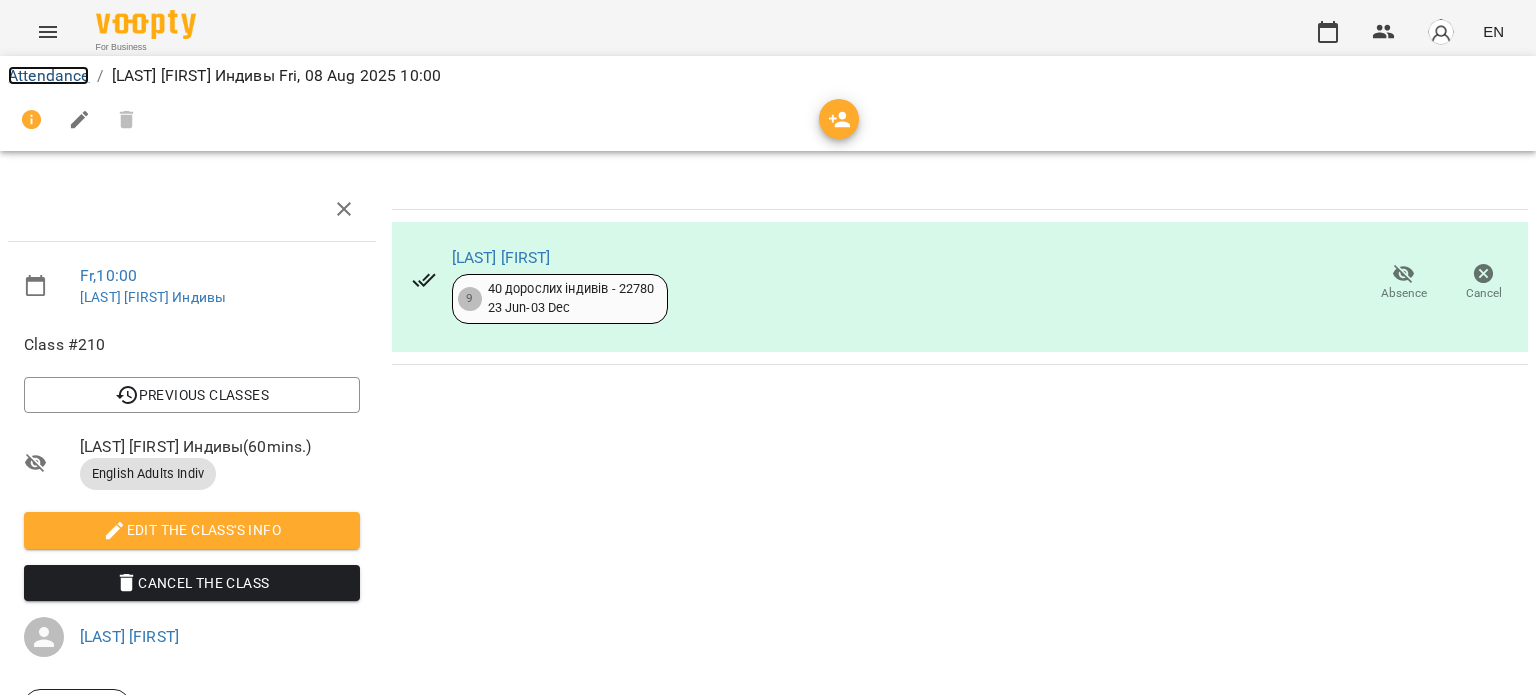 click on "Attendance" at bounding box center (48, 75) 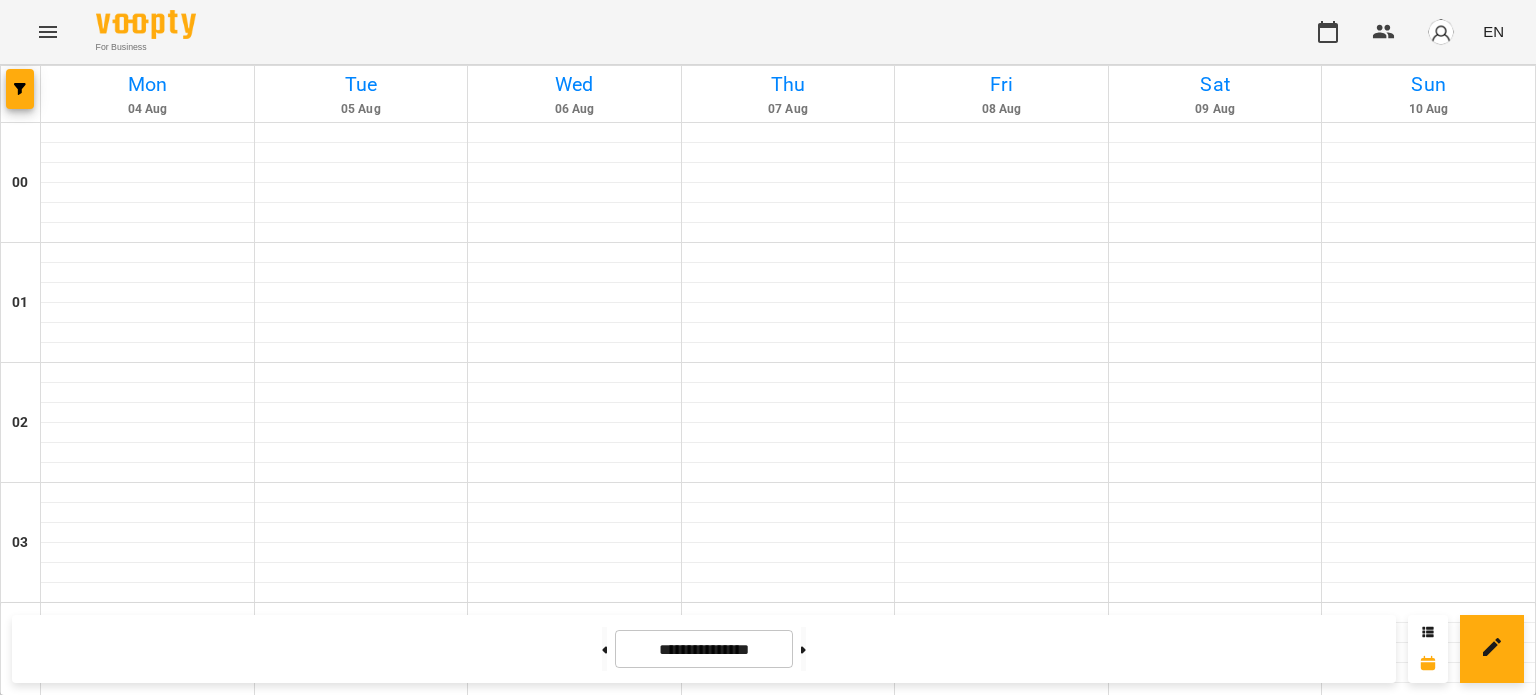 scroll, scrollTop: 1100, scrollLeft: 0, axis: vertical 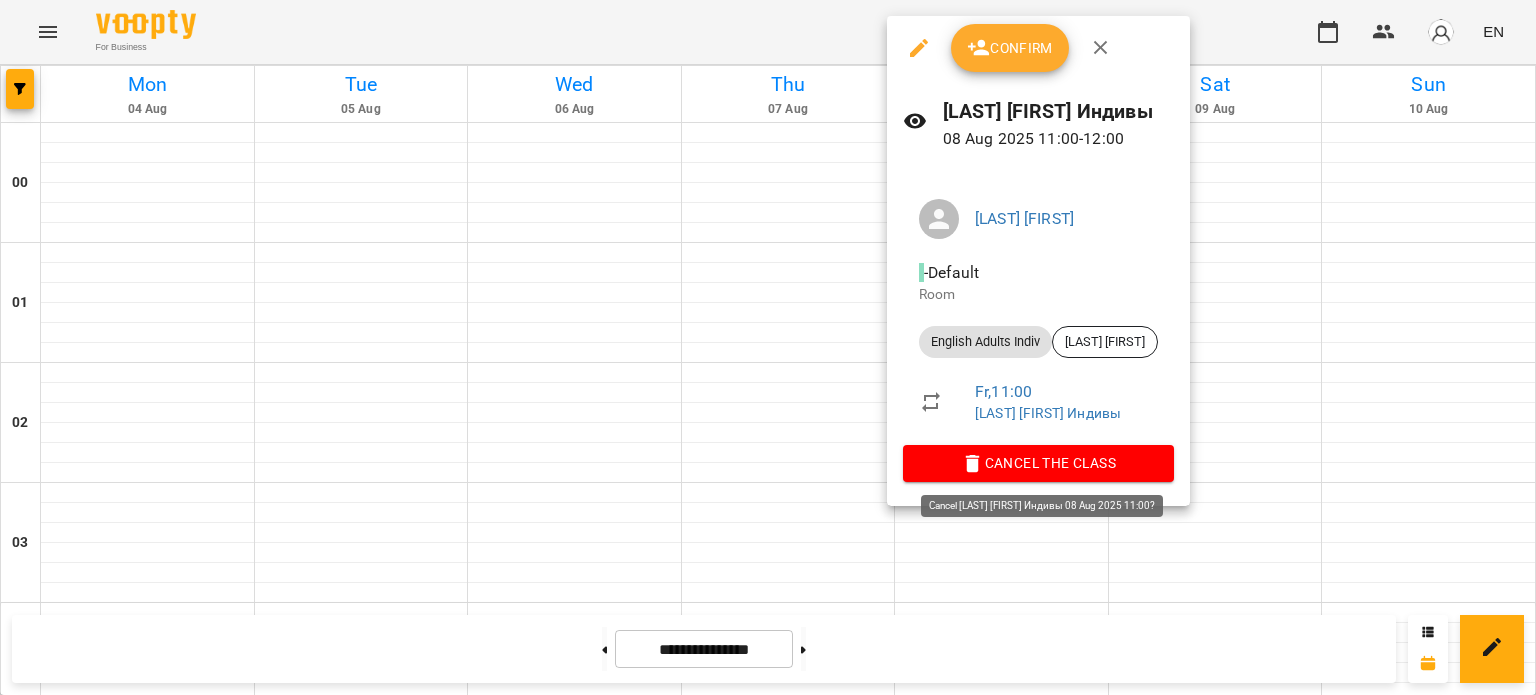 click on "Cancel the class" at bounding box center [1038, 463] 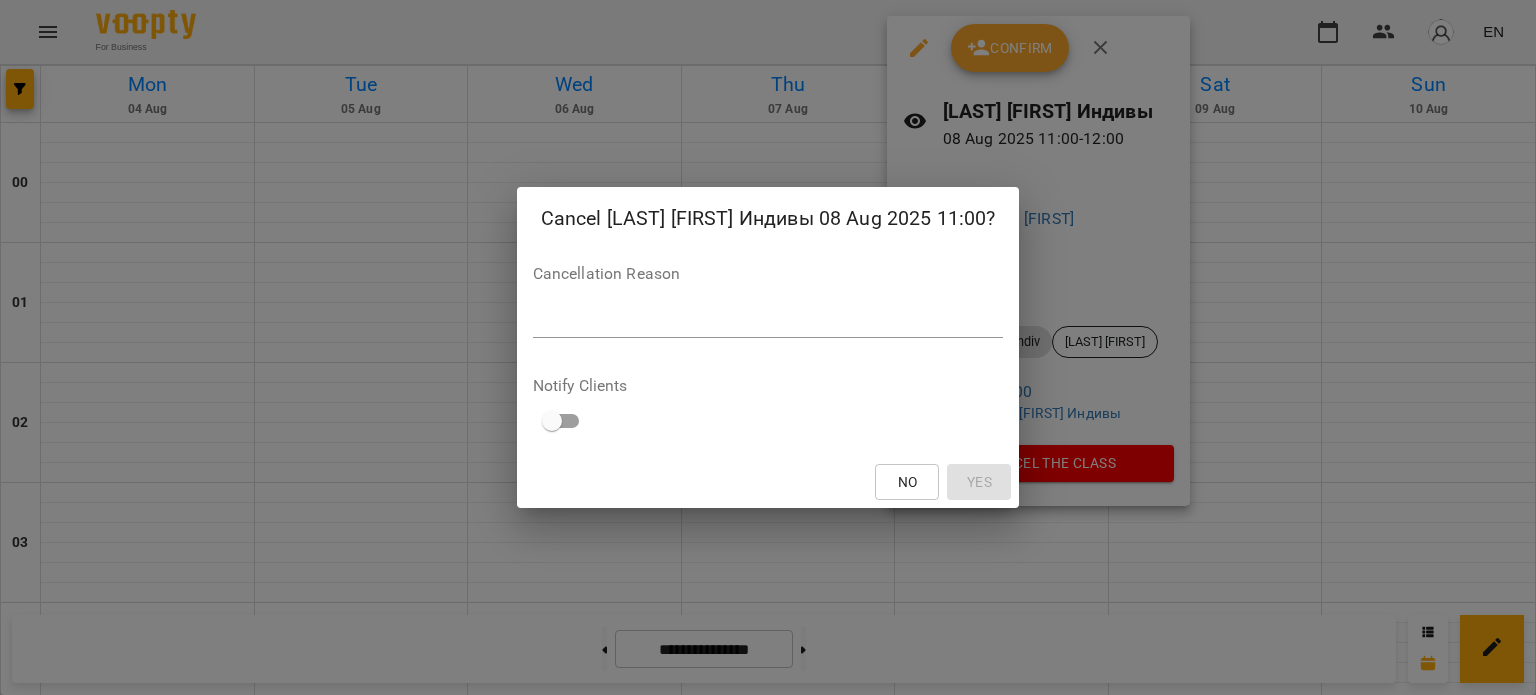 click at bounding box center [768, 321] 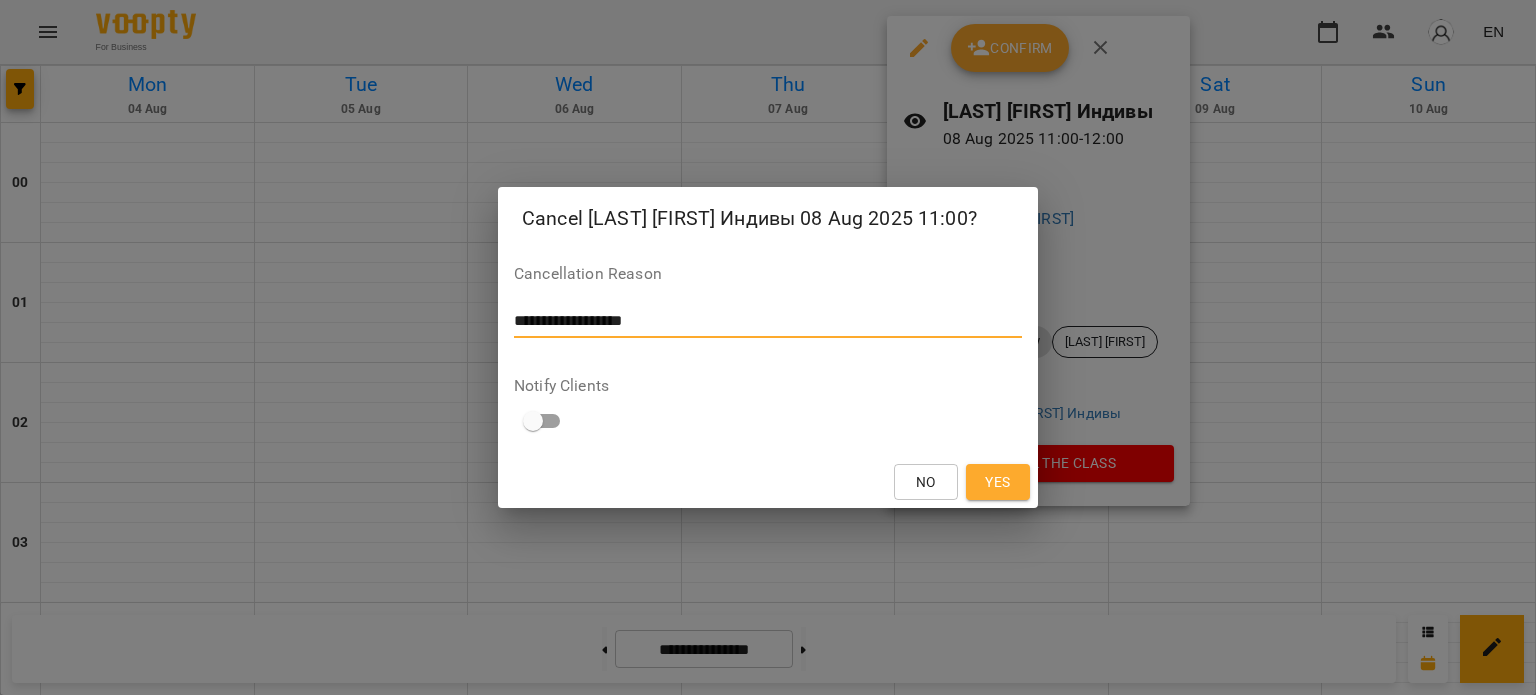 type on "**********" 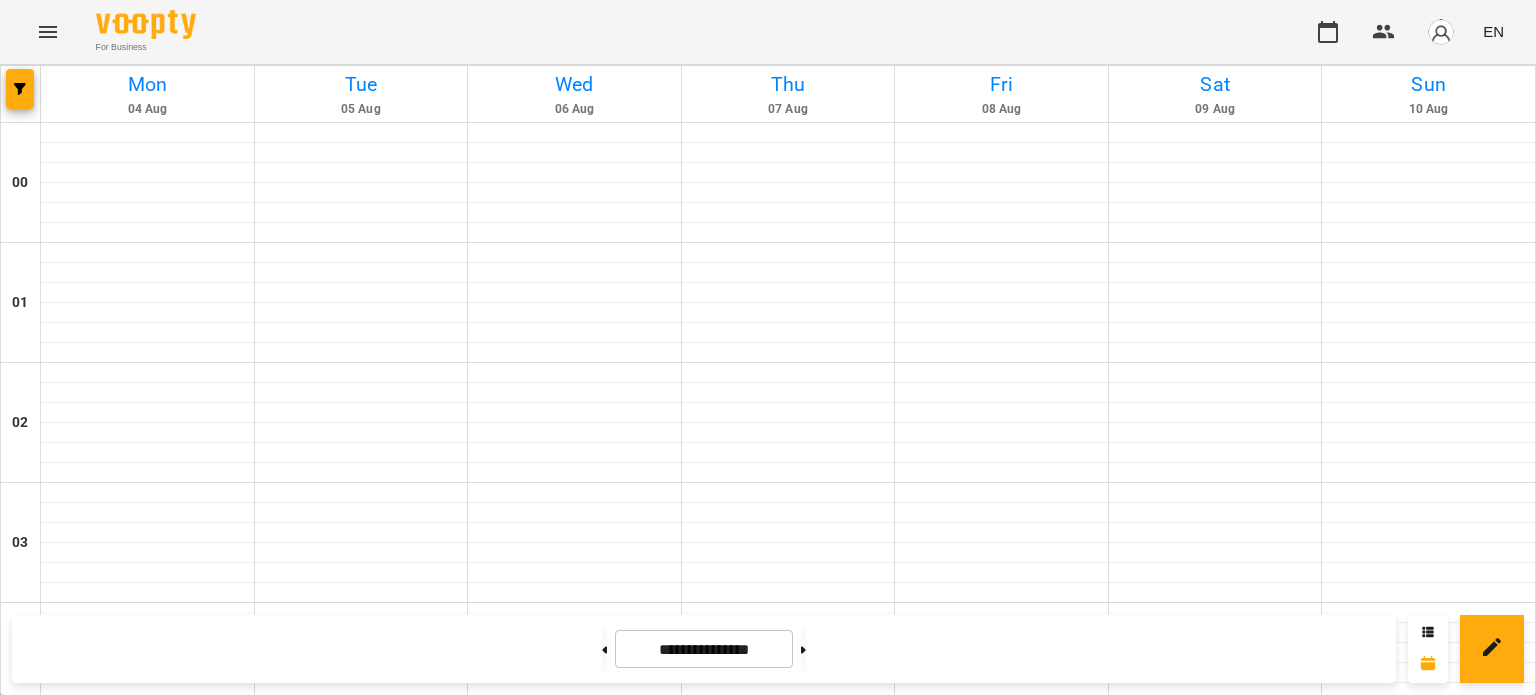 click on "English Adults Indiv - [LAST] [FIRST]" at bounding box center (1001, 1637) 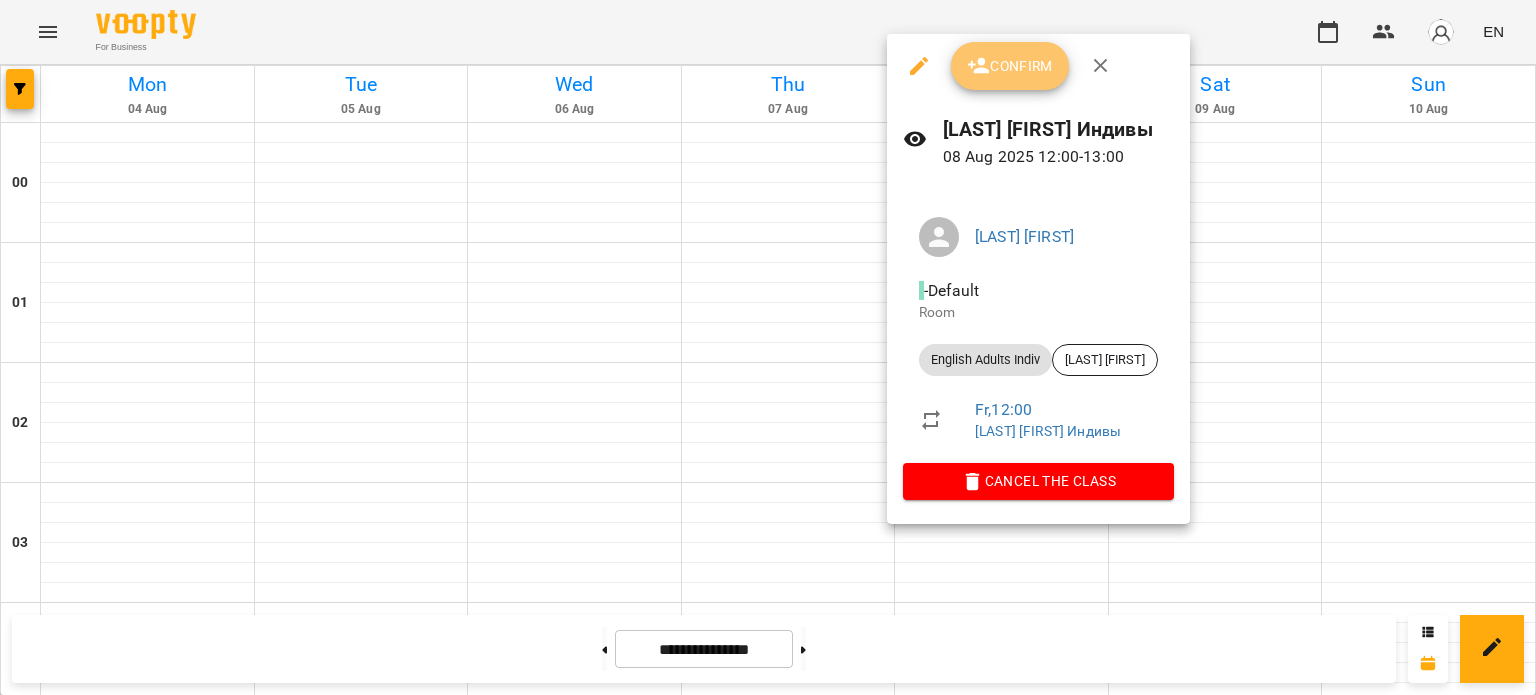 click on "Confirm" at bounding box center [1010, 66] 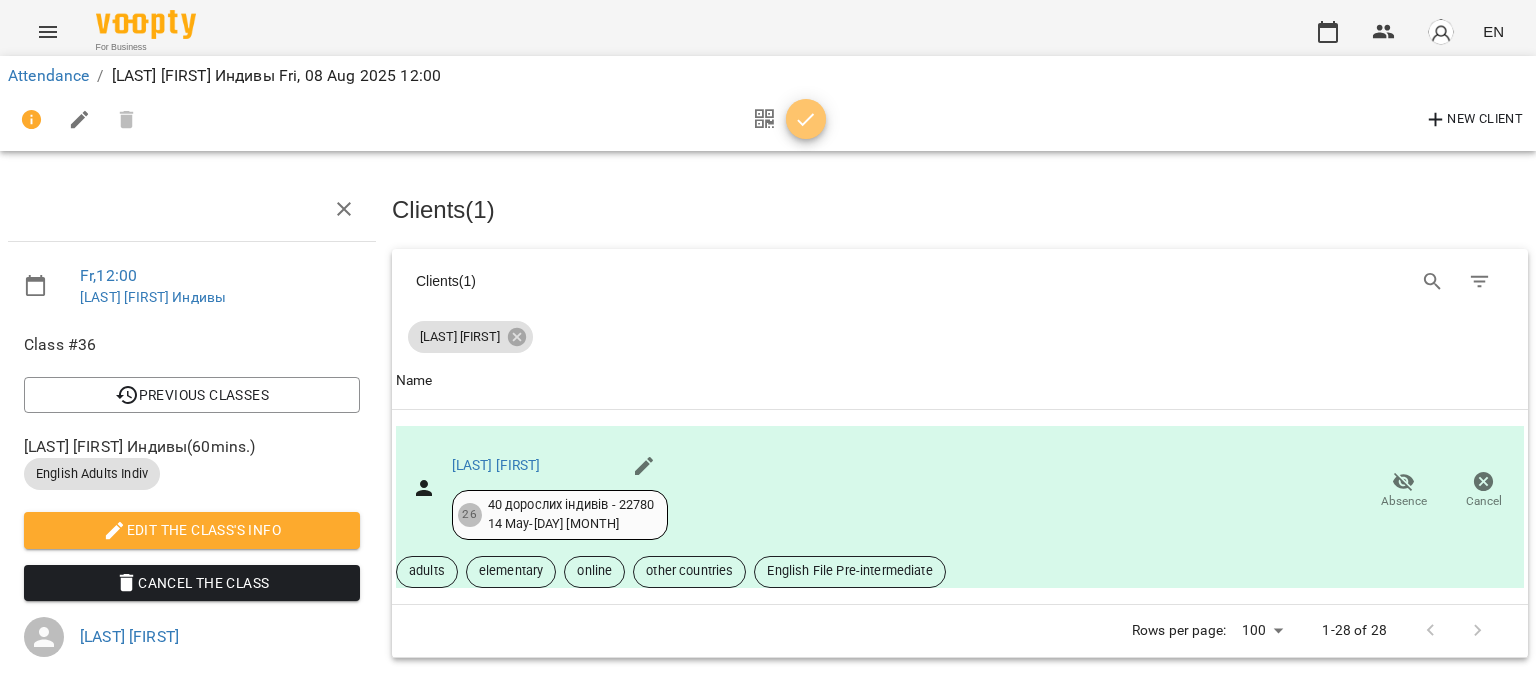 click 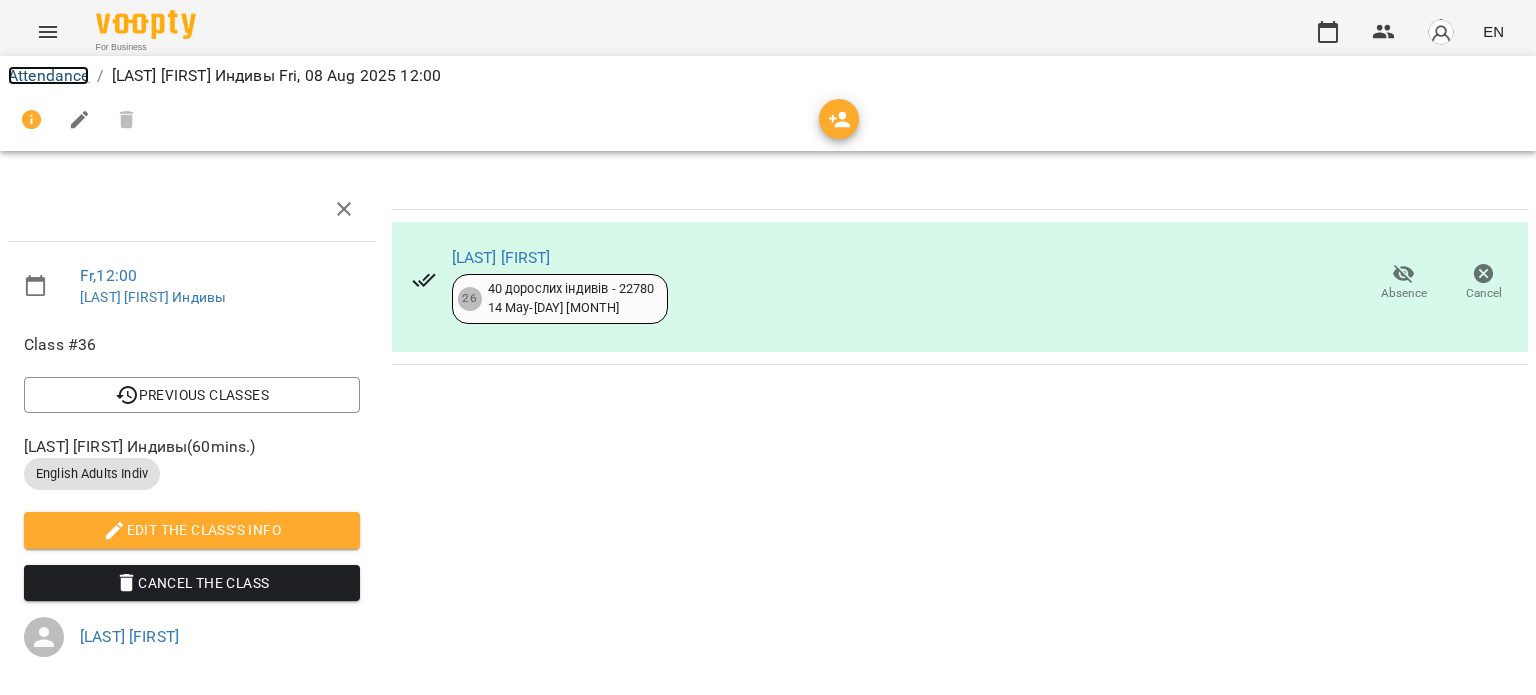 click on "Attendance" at bounding box center [48, 75] 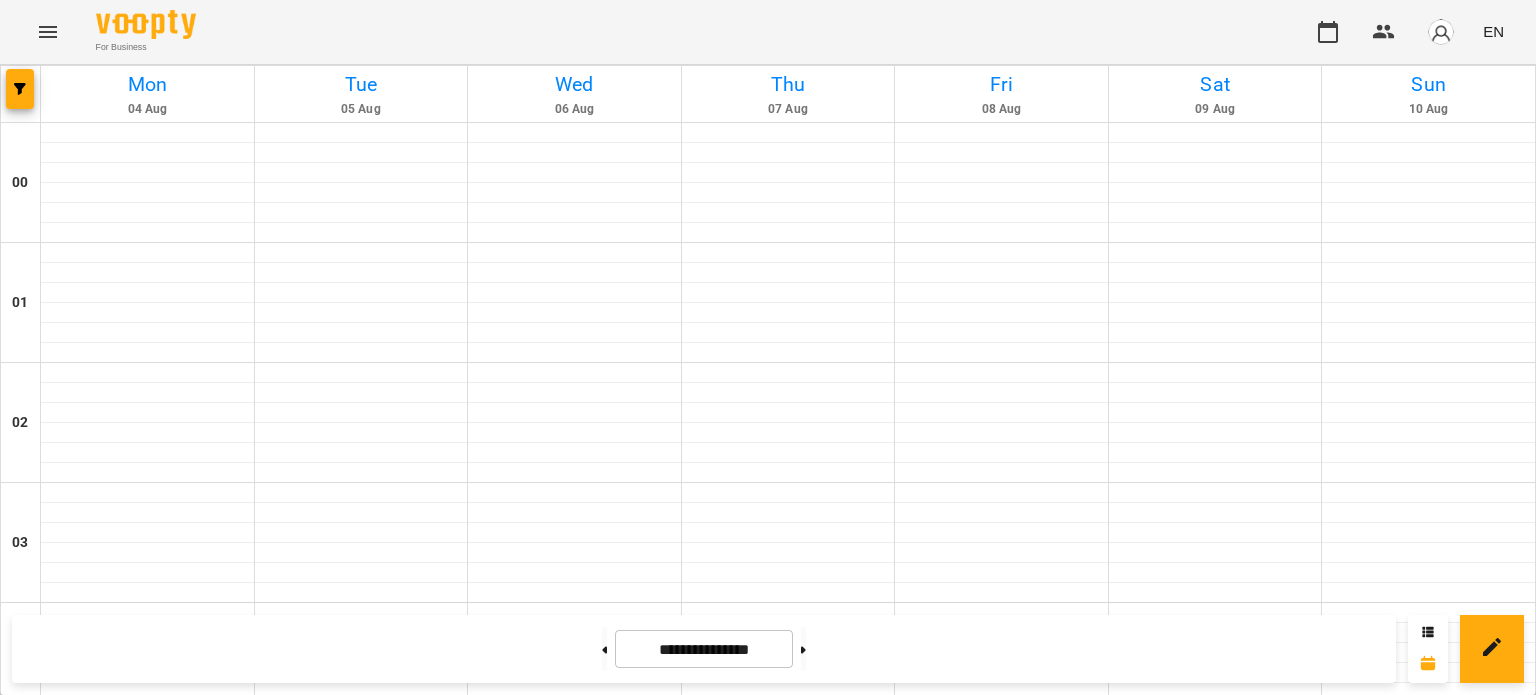 scroll, scrollTop: 1500, scrollLeft: 0, axis: vertical 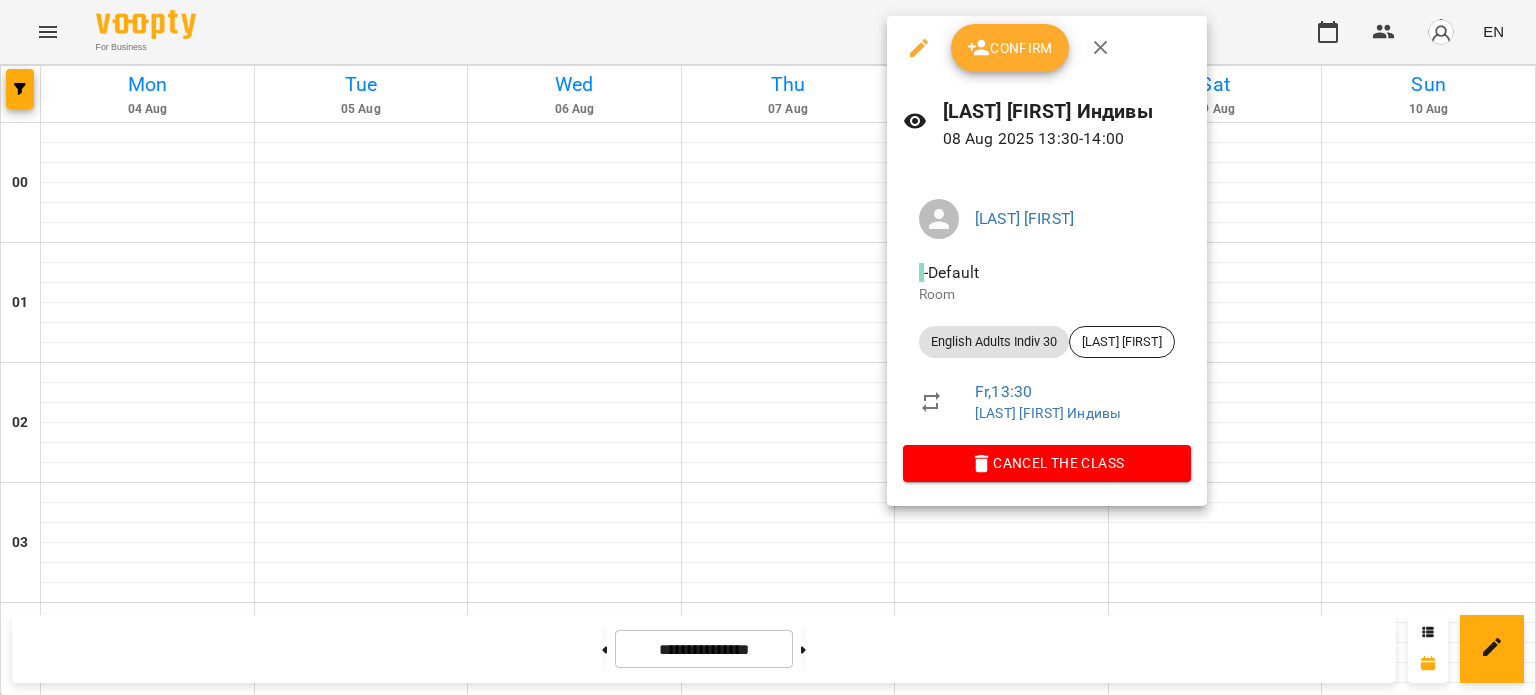 click on "Confirm" at bounding box center [1010, 48] 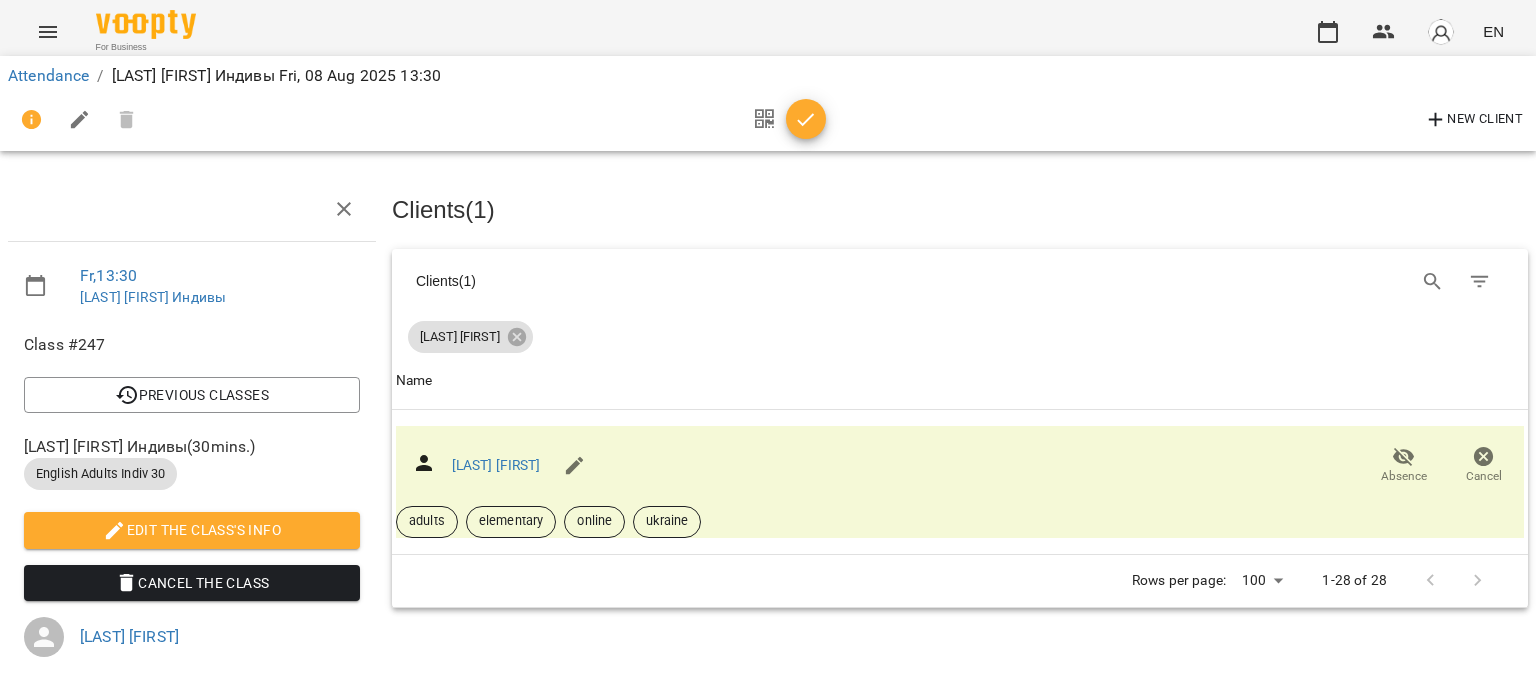 click 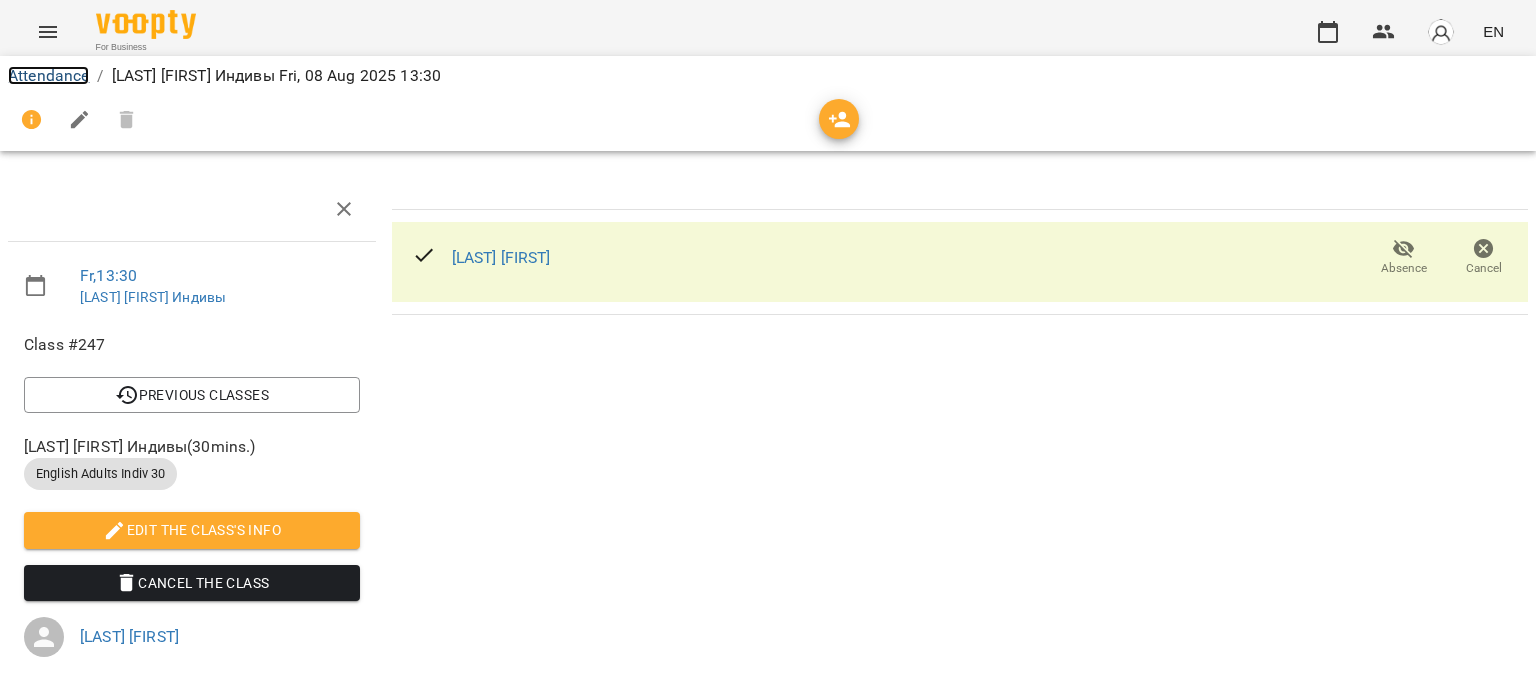 click on "Attendance" at bounding box center [48, 75] 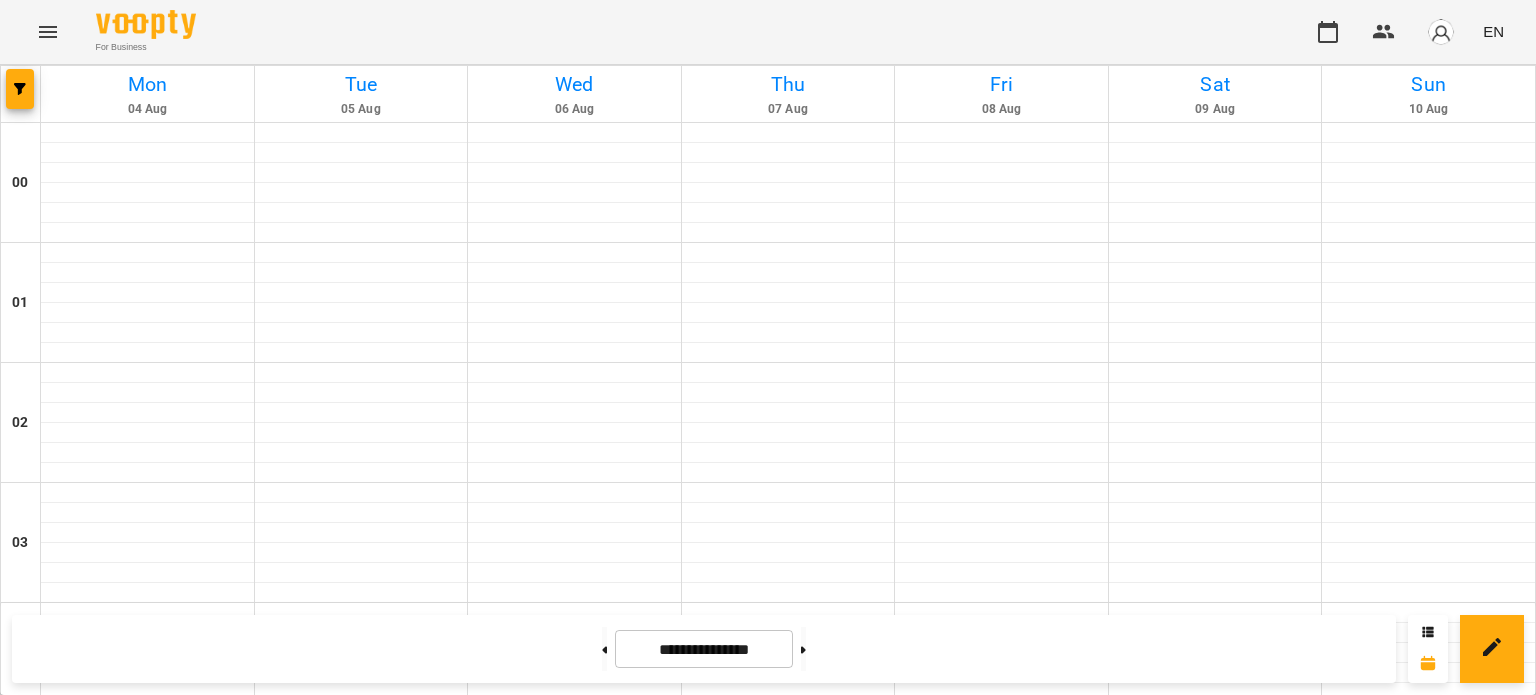 scroll, scrollTop: 1600, scrollLeft: 0, axis: vertical 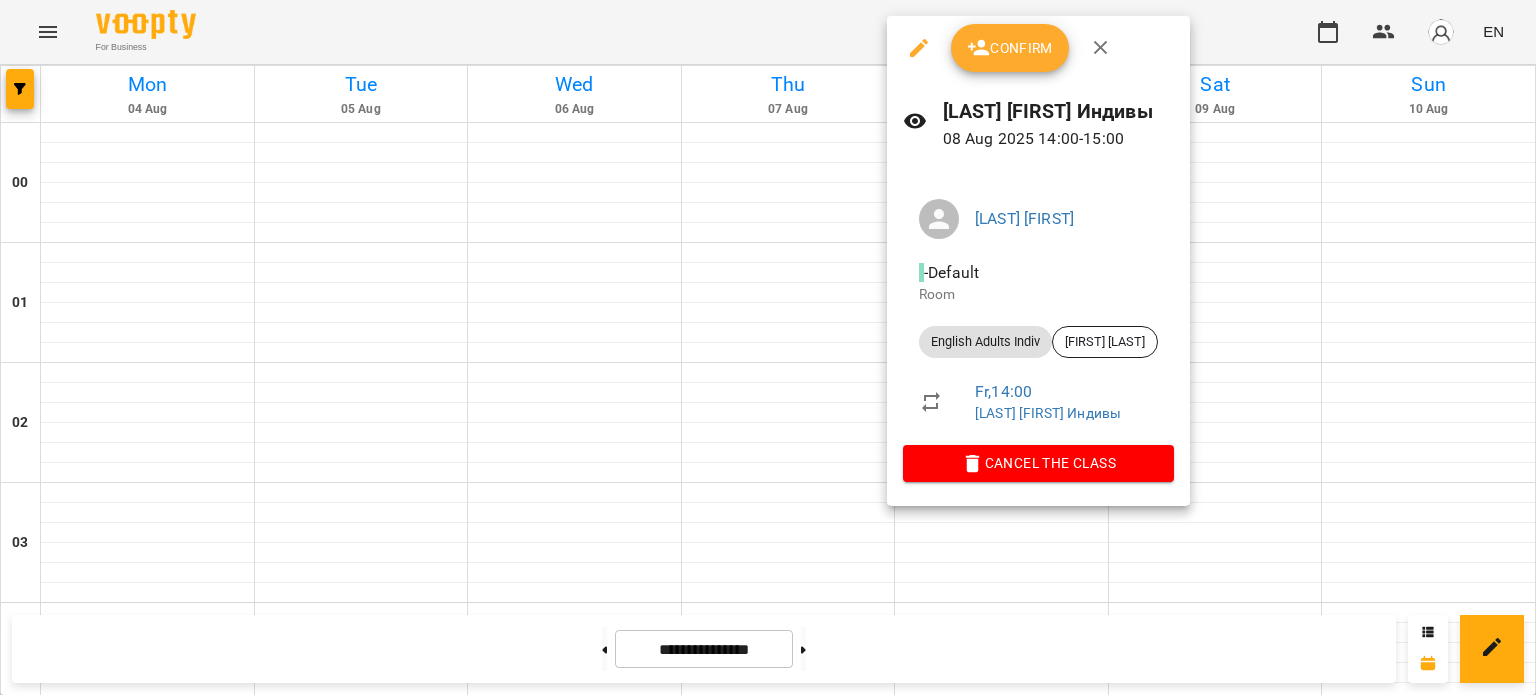 click 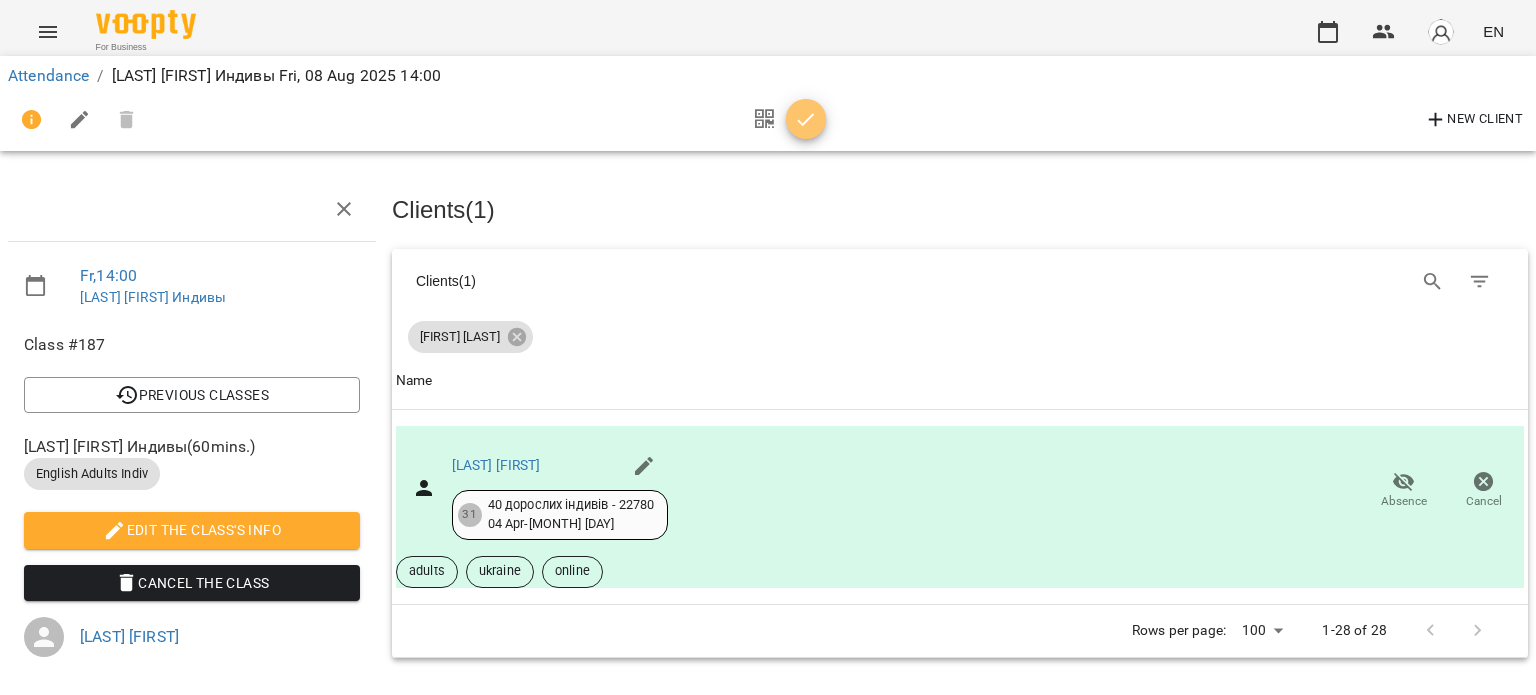 click 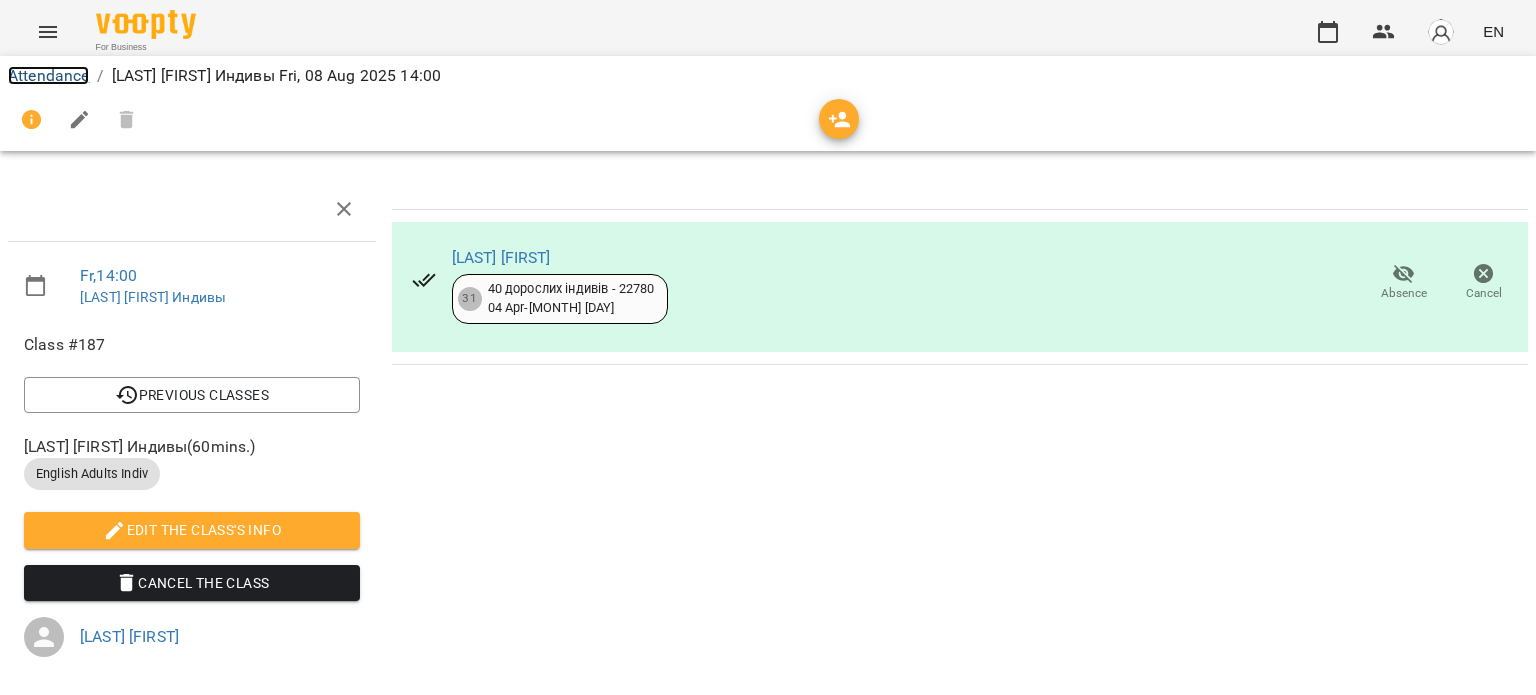 click on "Attendance" at bounding box center [48, 75] 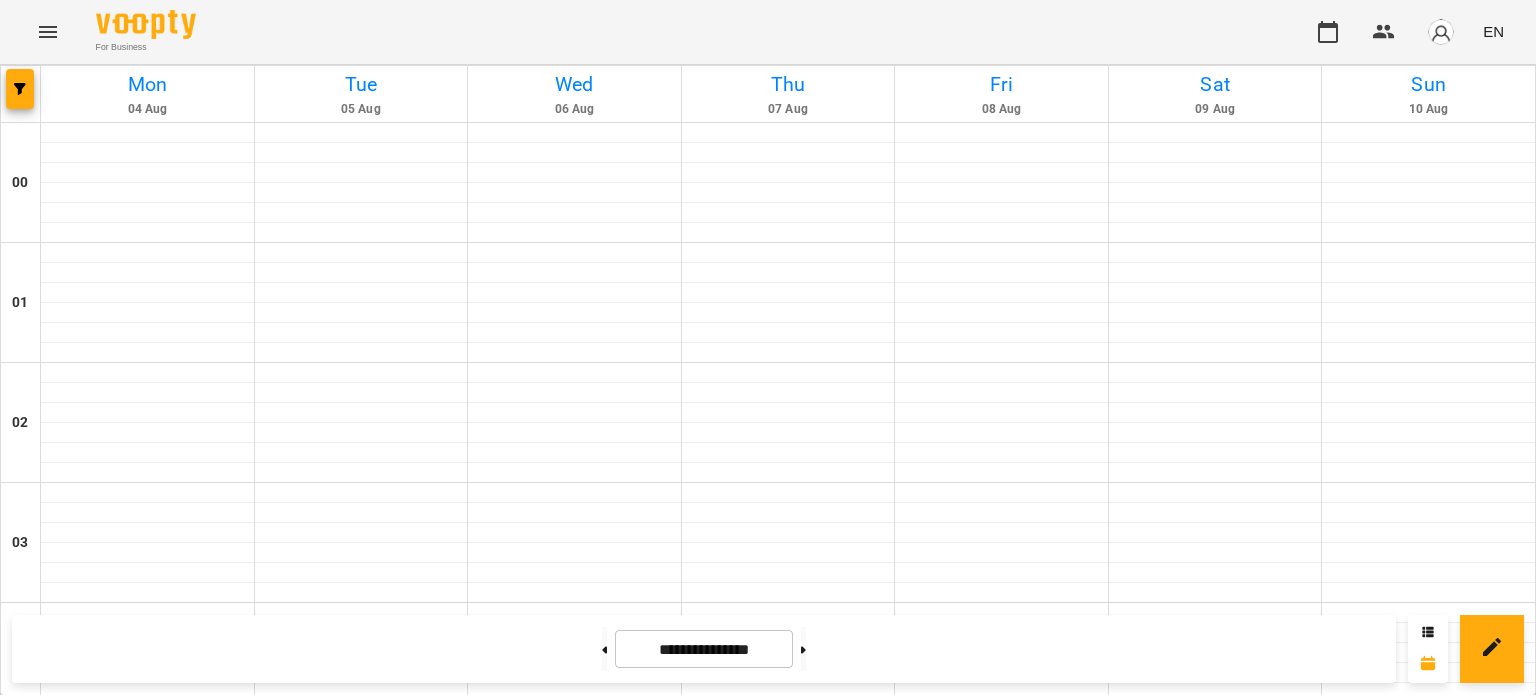 scroll, scrollTop: 2000, scrollLeft: 0, axis: vertical 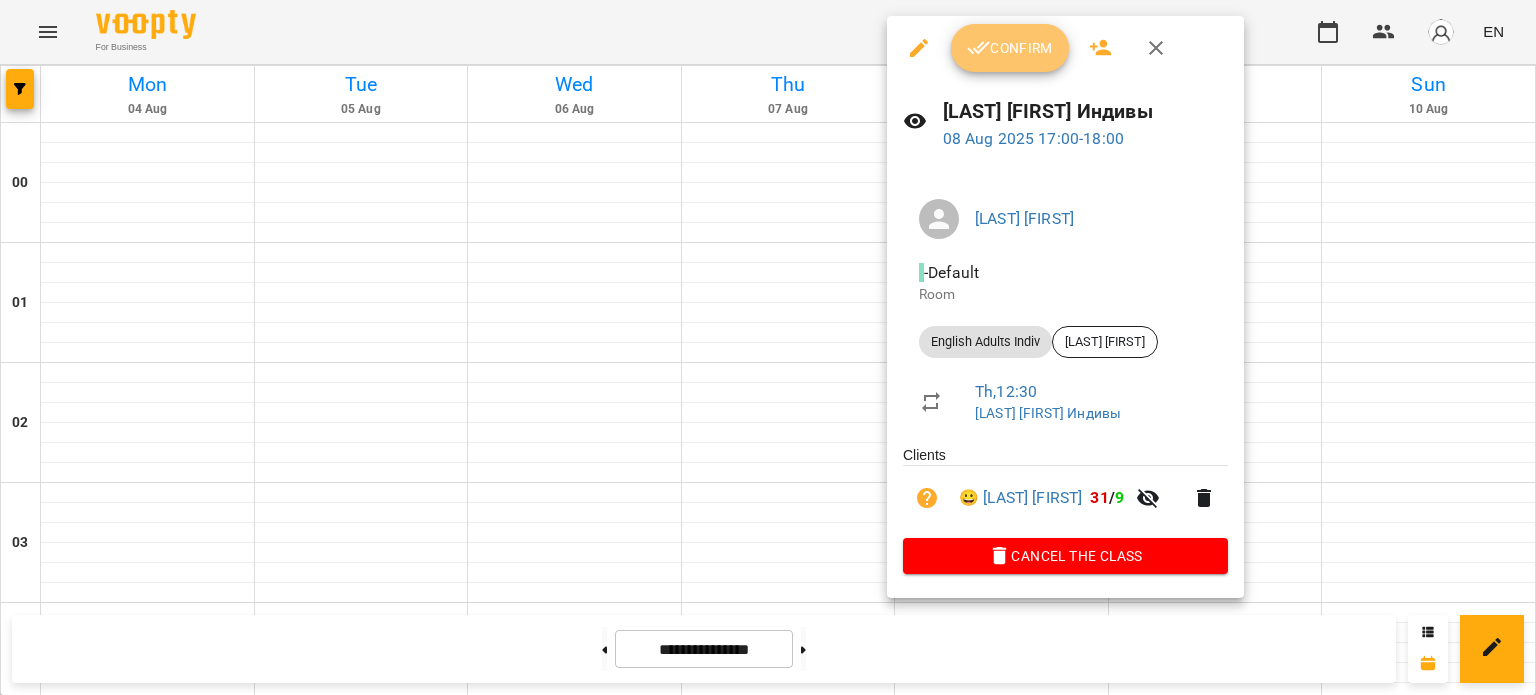 click on "Confirm" at bounding box center (1010, 48) 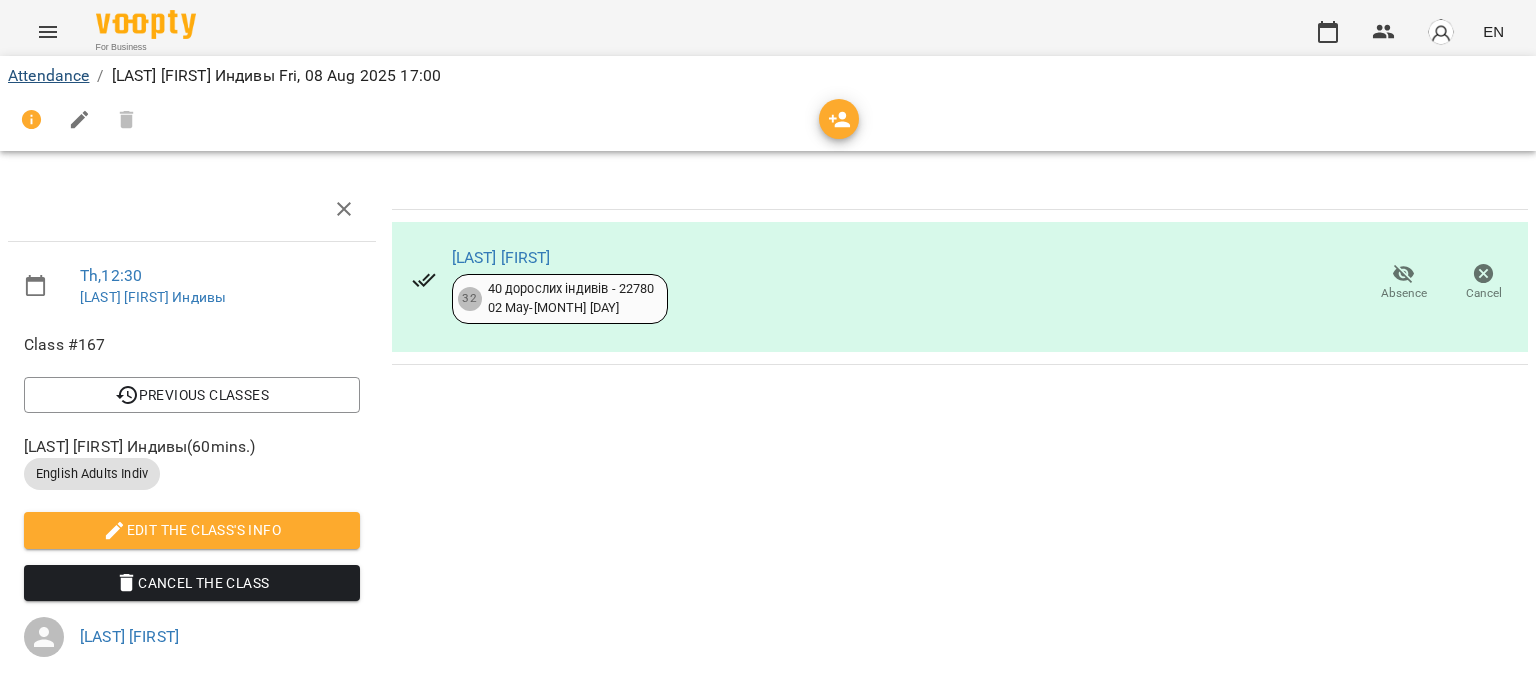 drag, startPoint x: 40, startPoint y: 58, endPoint x: 45, endPoint y: 67, distance: 10.29563 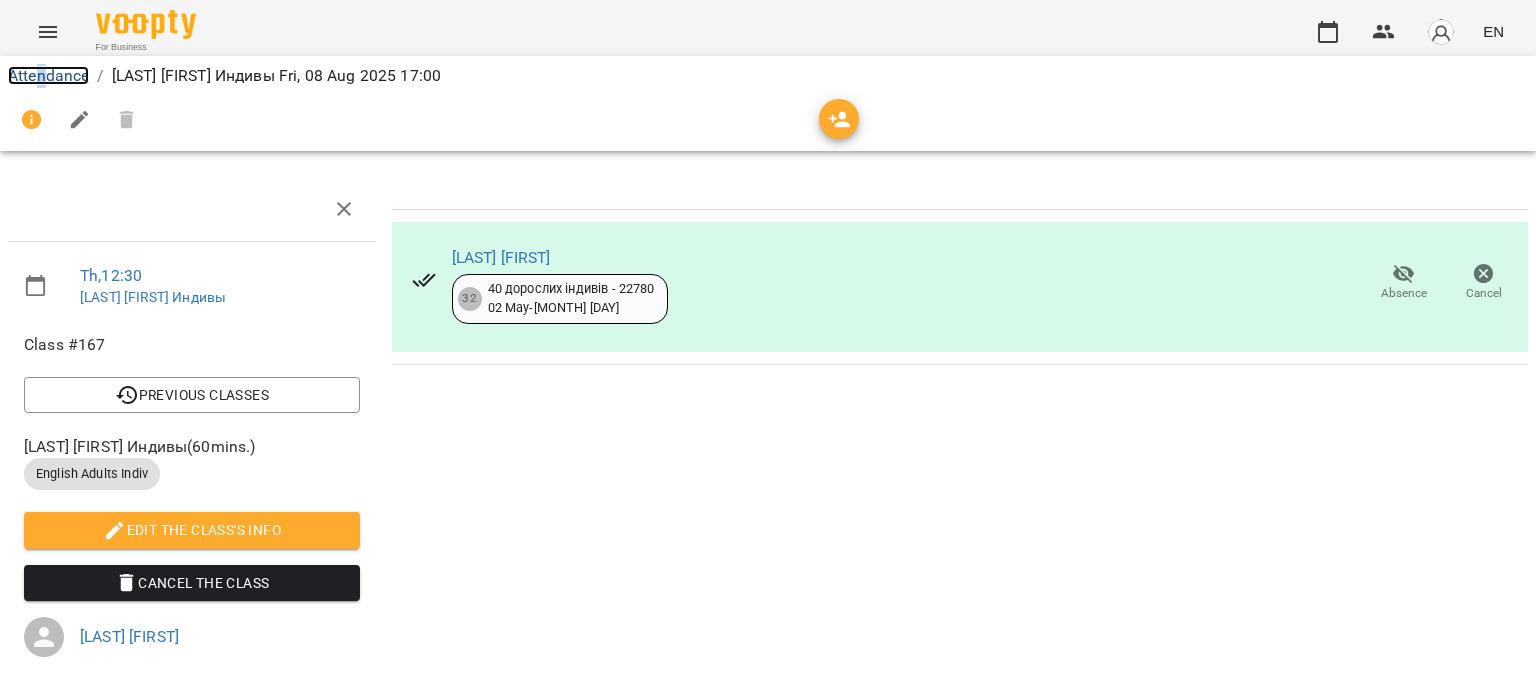 click on "Attendance" at bounding box center (48, 75) 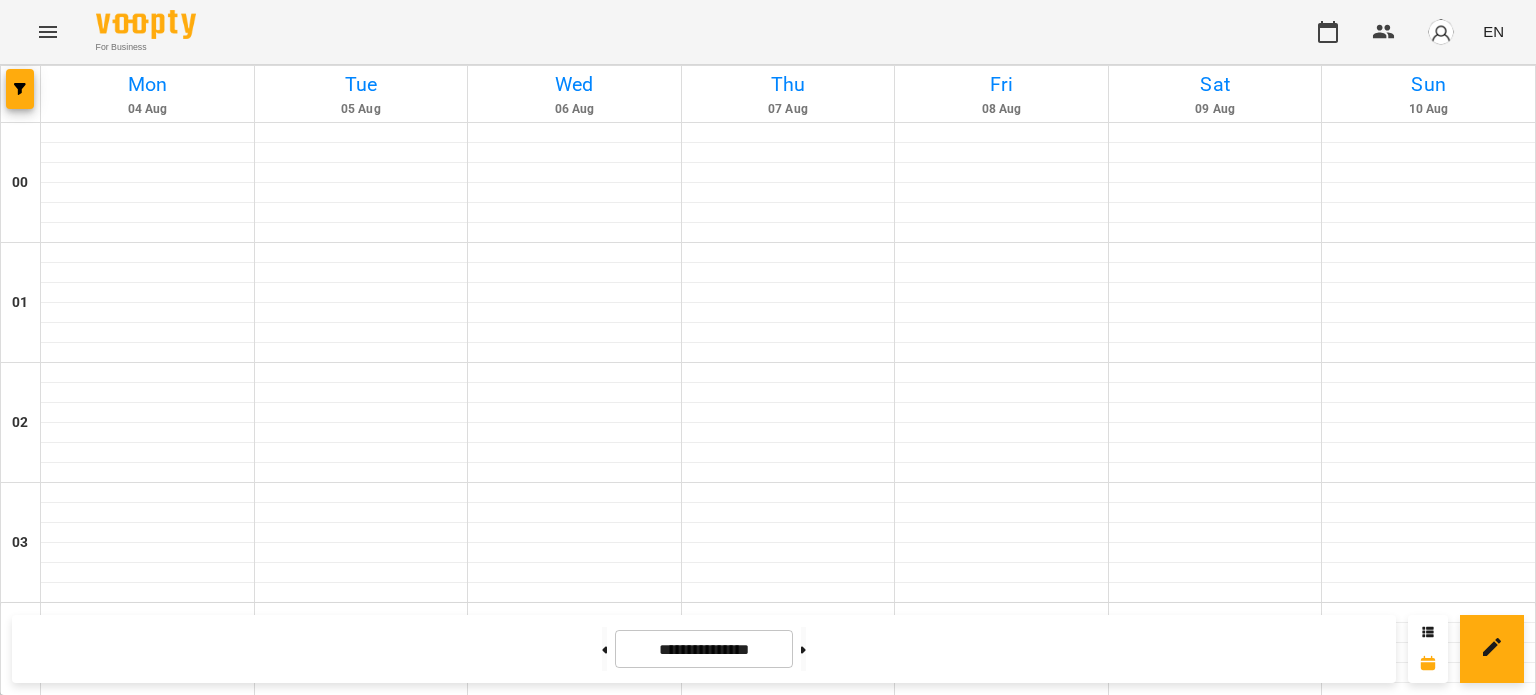 scroll, scrollTop: 2300, scrollLeft: 0, axis: vertical 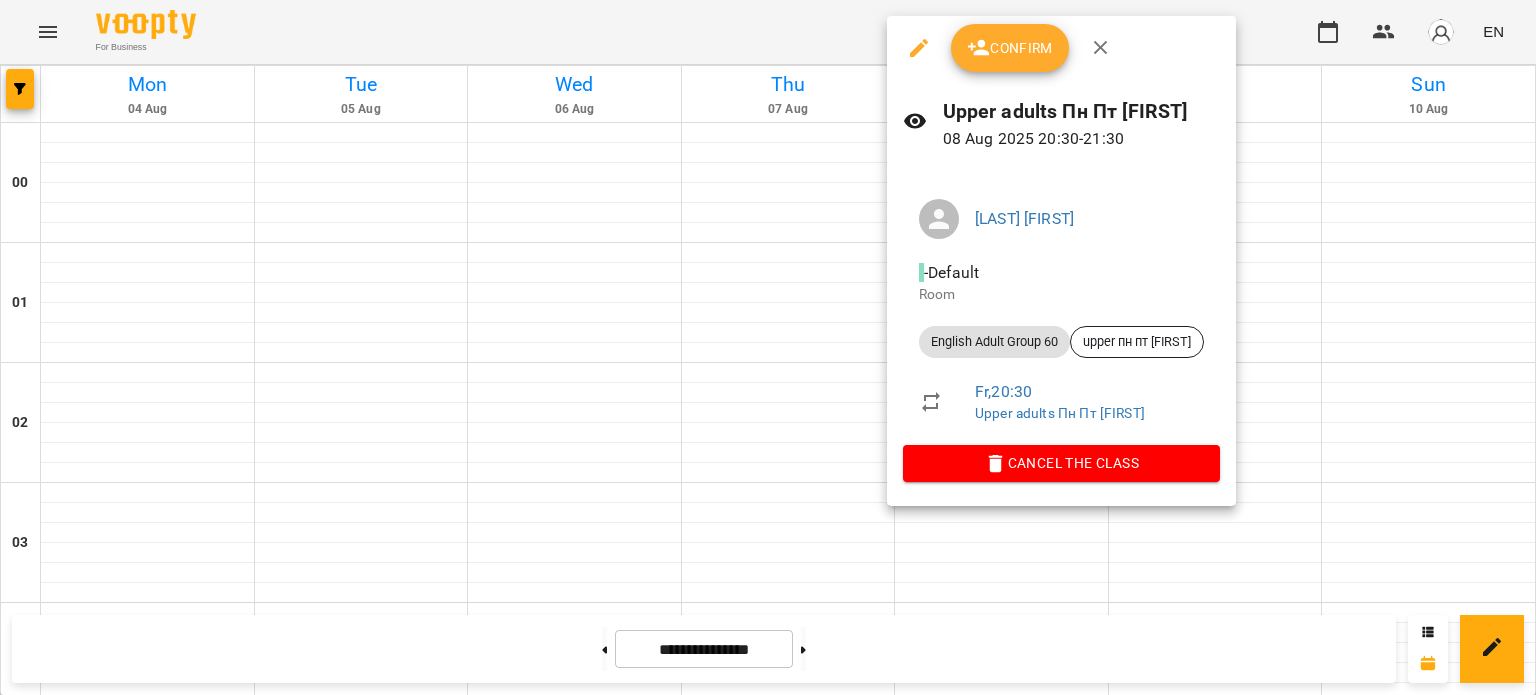 click on "Confirm" at bounding box center [1010, 48] 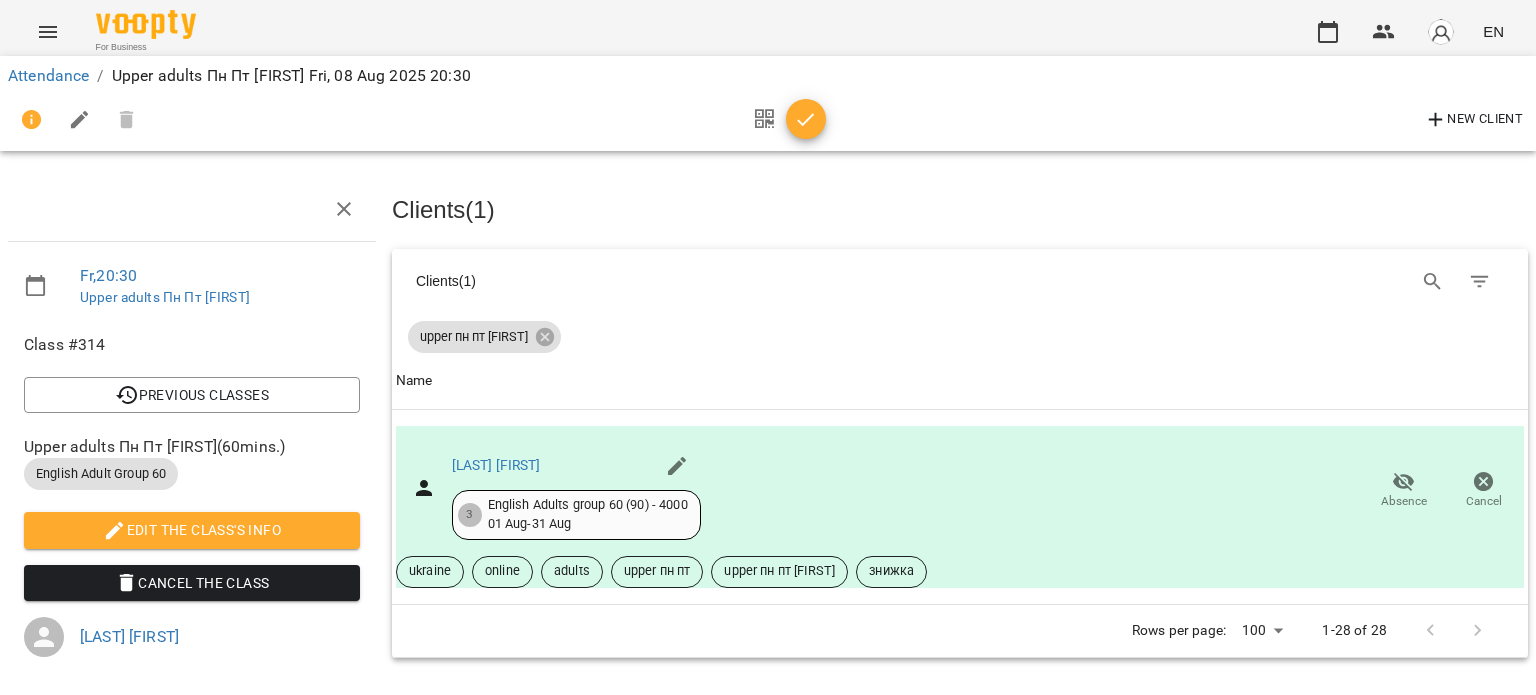 click 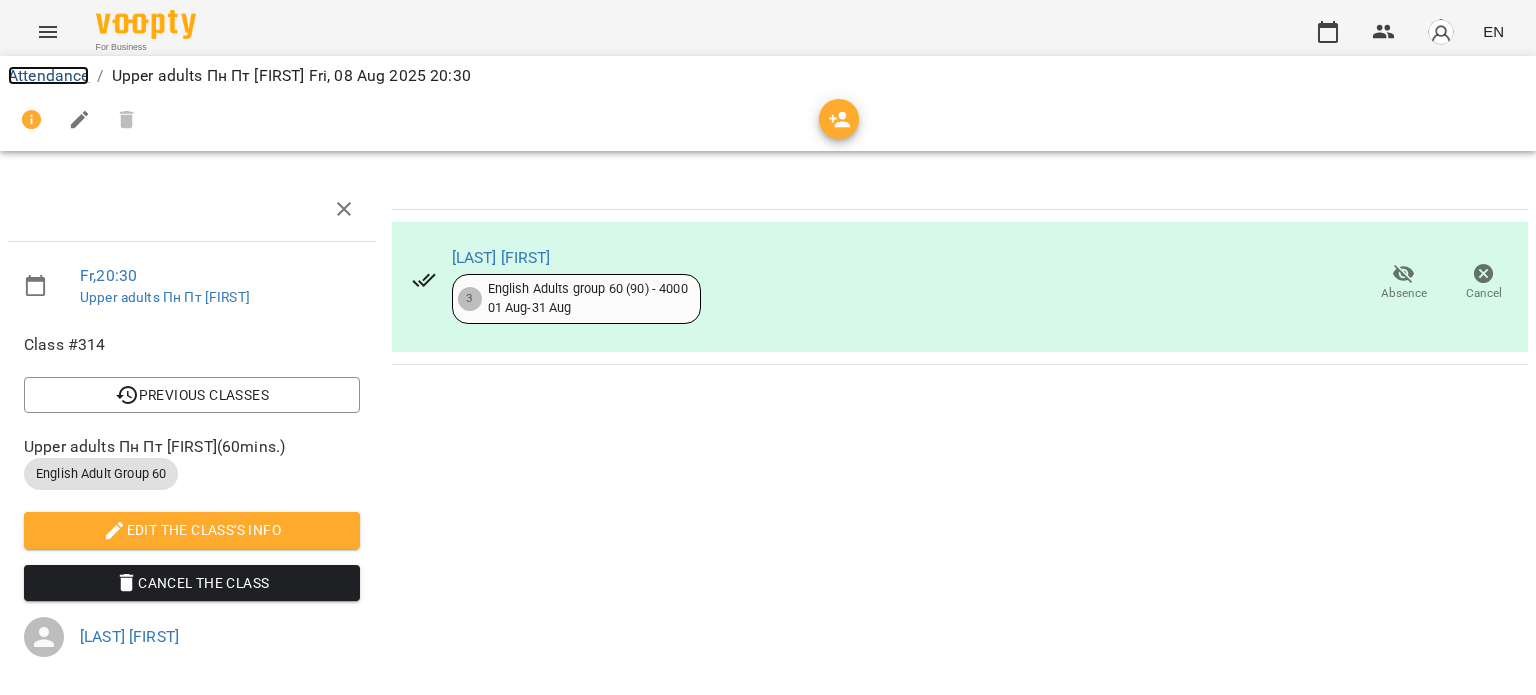 click on "Attendance" at bounding box center [48, 75] 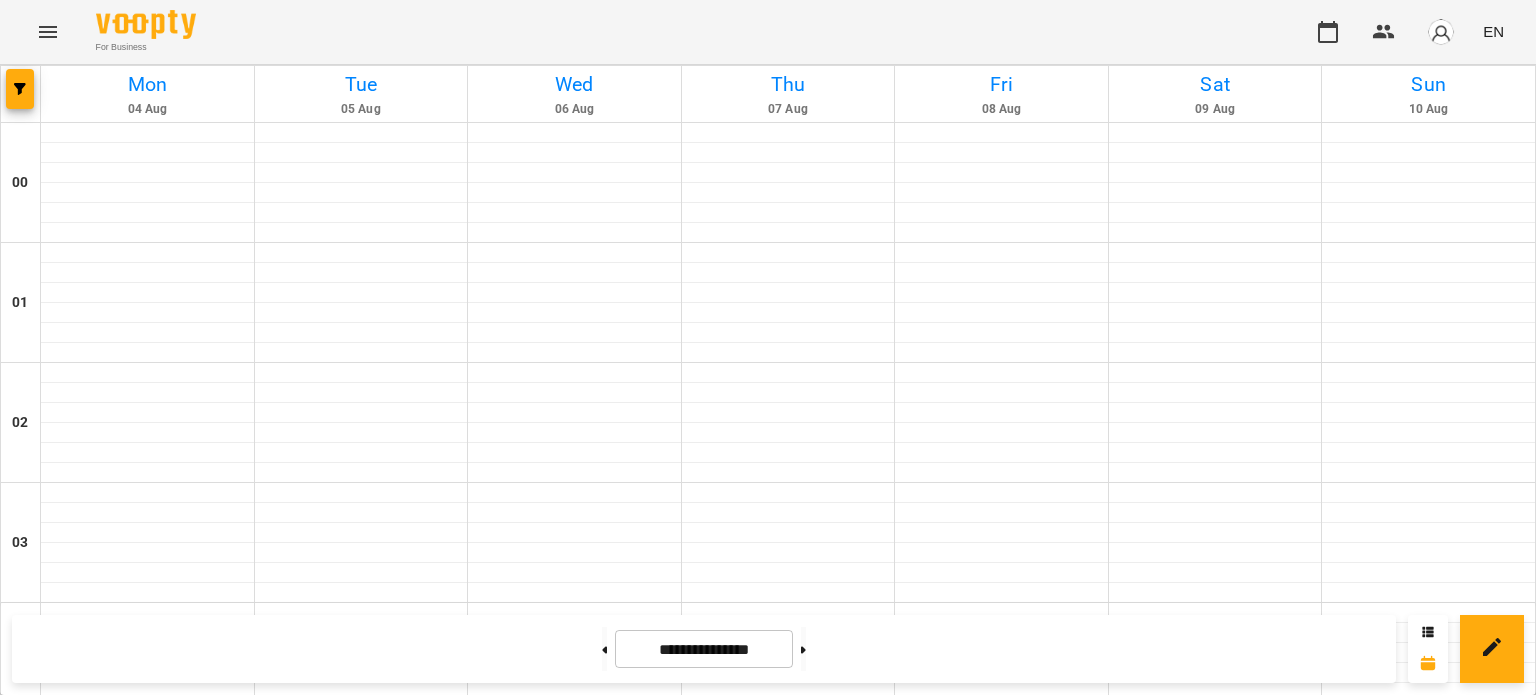 scroll, scrollTop: 897, scrollLeft: 0, axis: vertical 